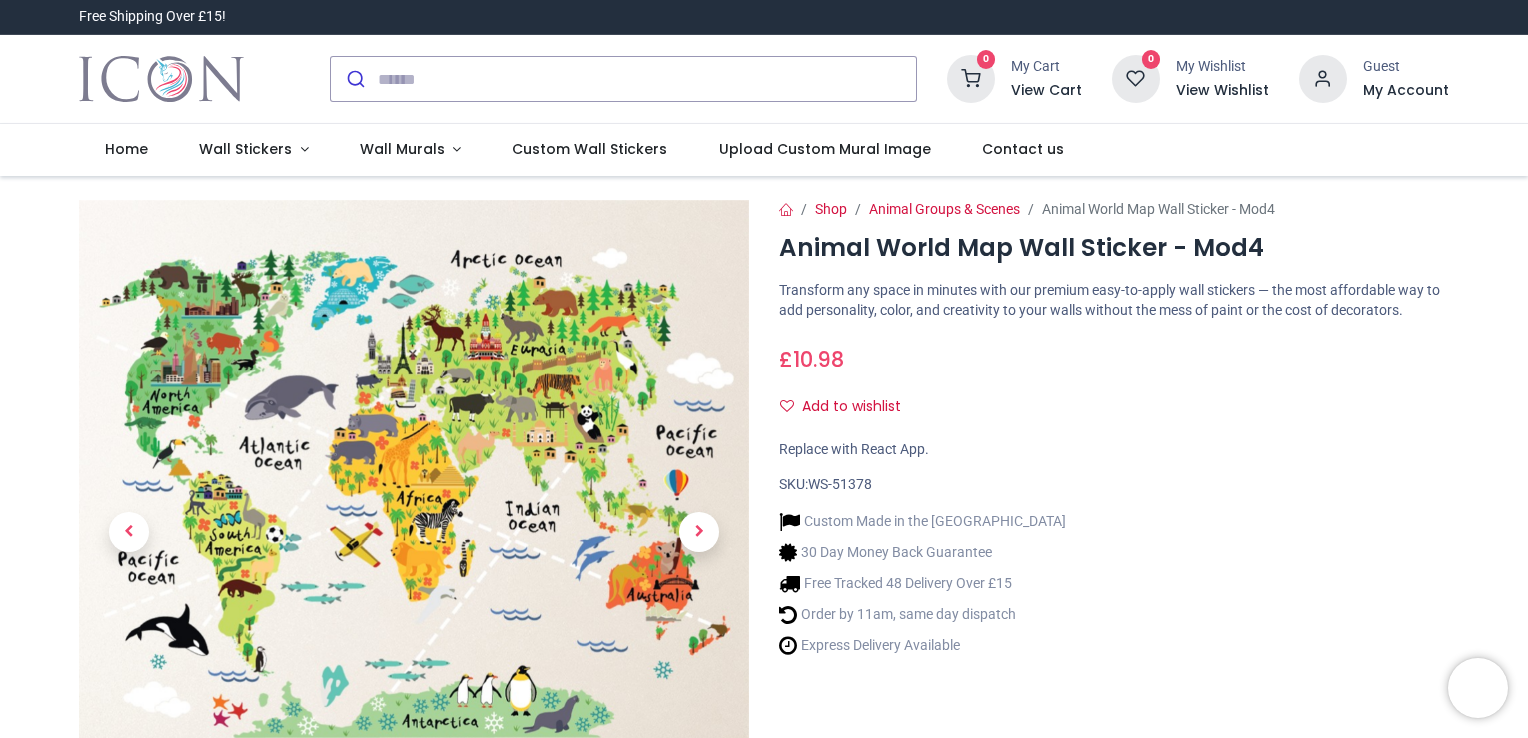 scroll, scrollTop: 0, scrollLeft: 0, axis: both 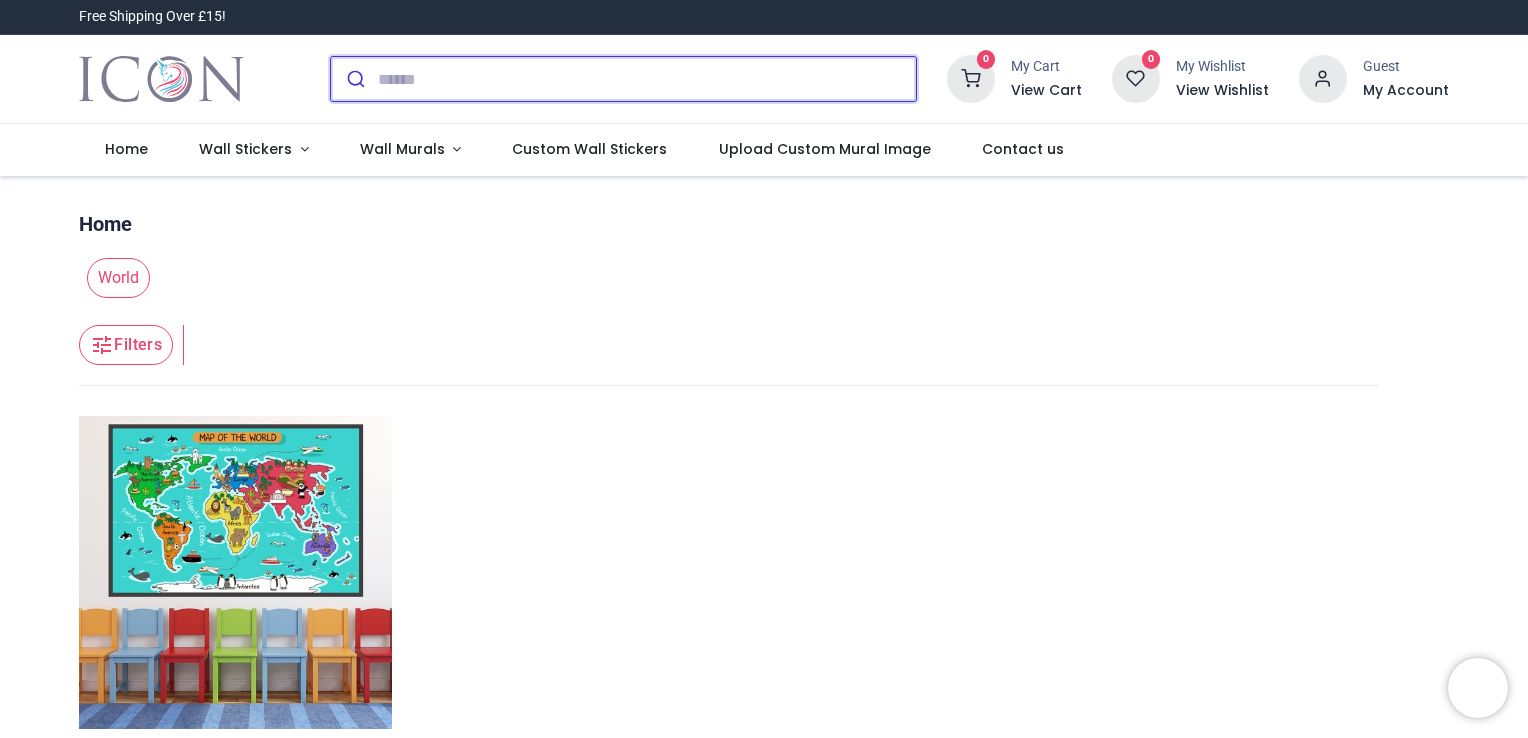 click at bounding box center (647, 79) 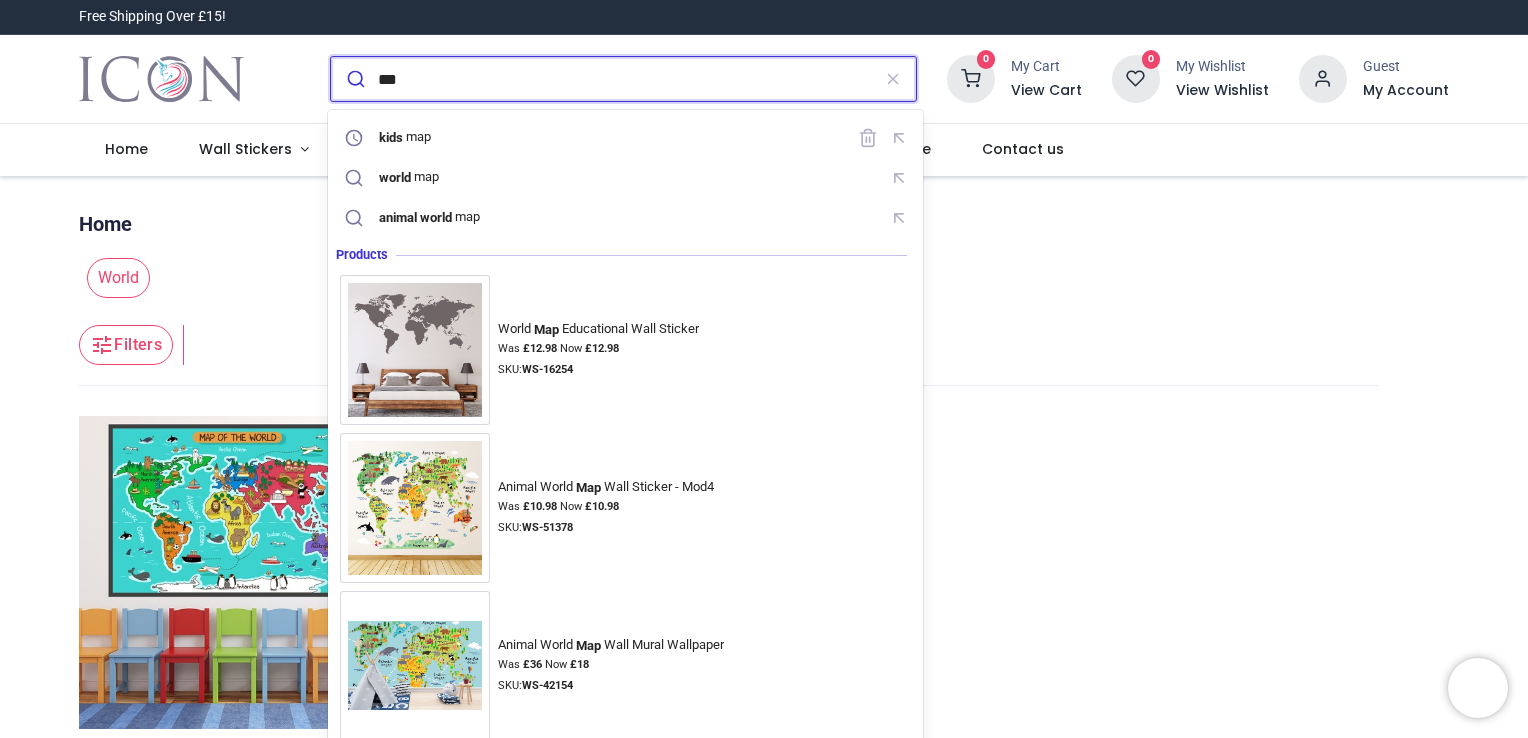type on "***" 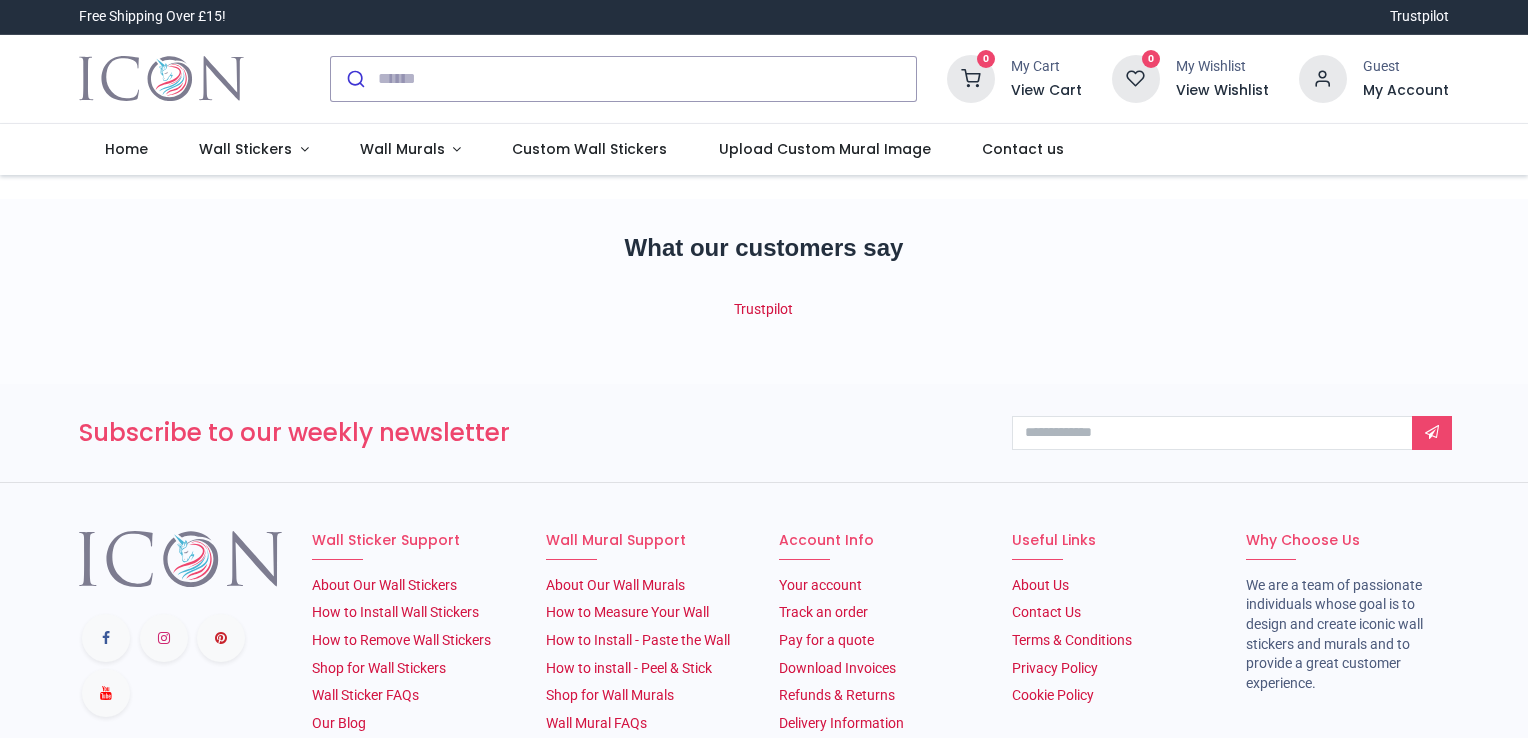 scroll, scrollTop: 0, scrollLeft: 0, axis: both 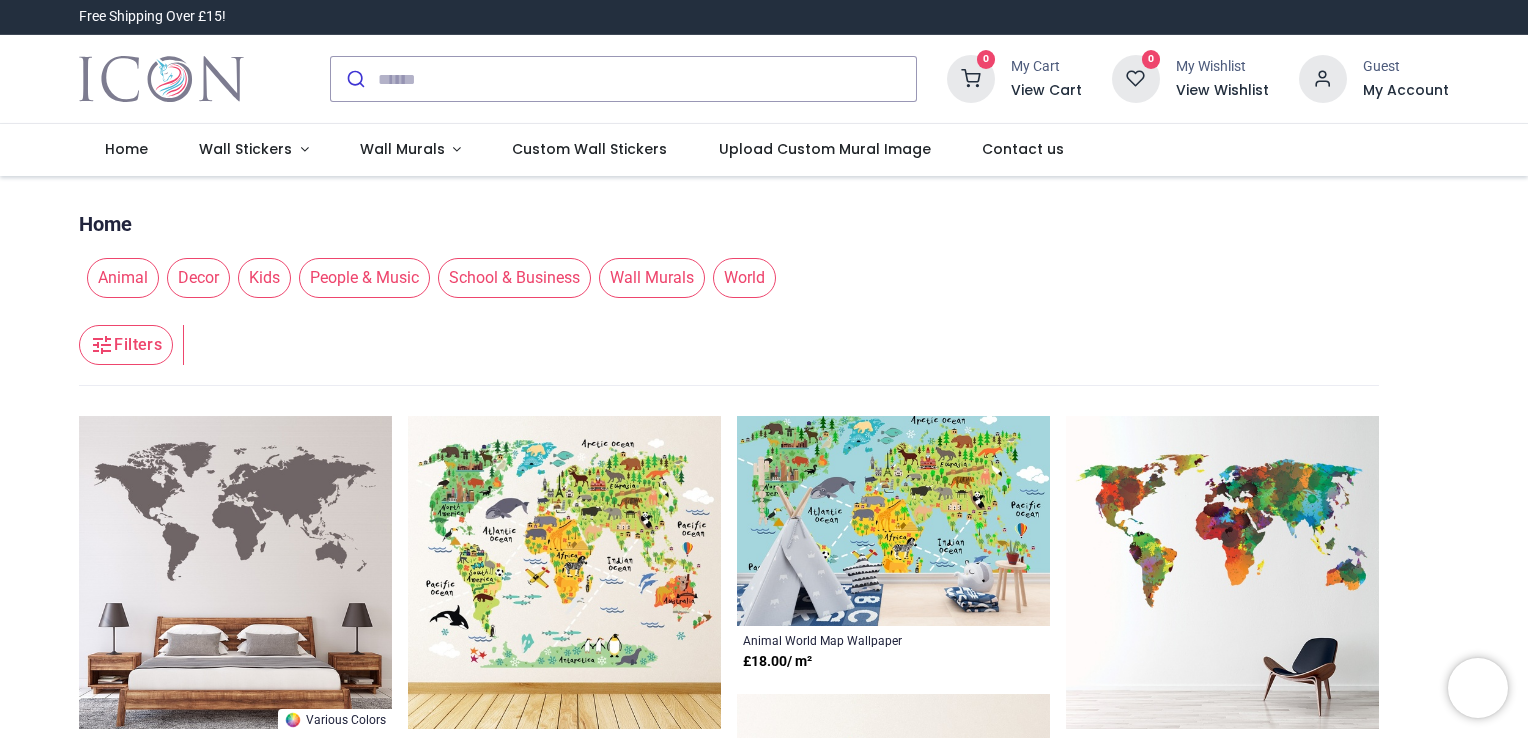 click at bounding box center (564, 572) 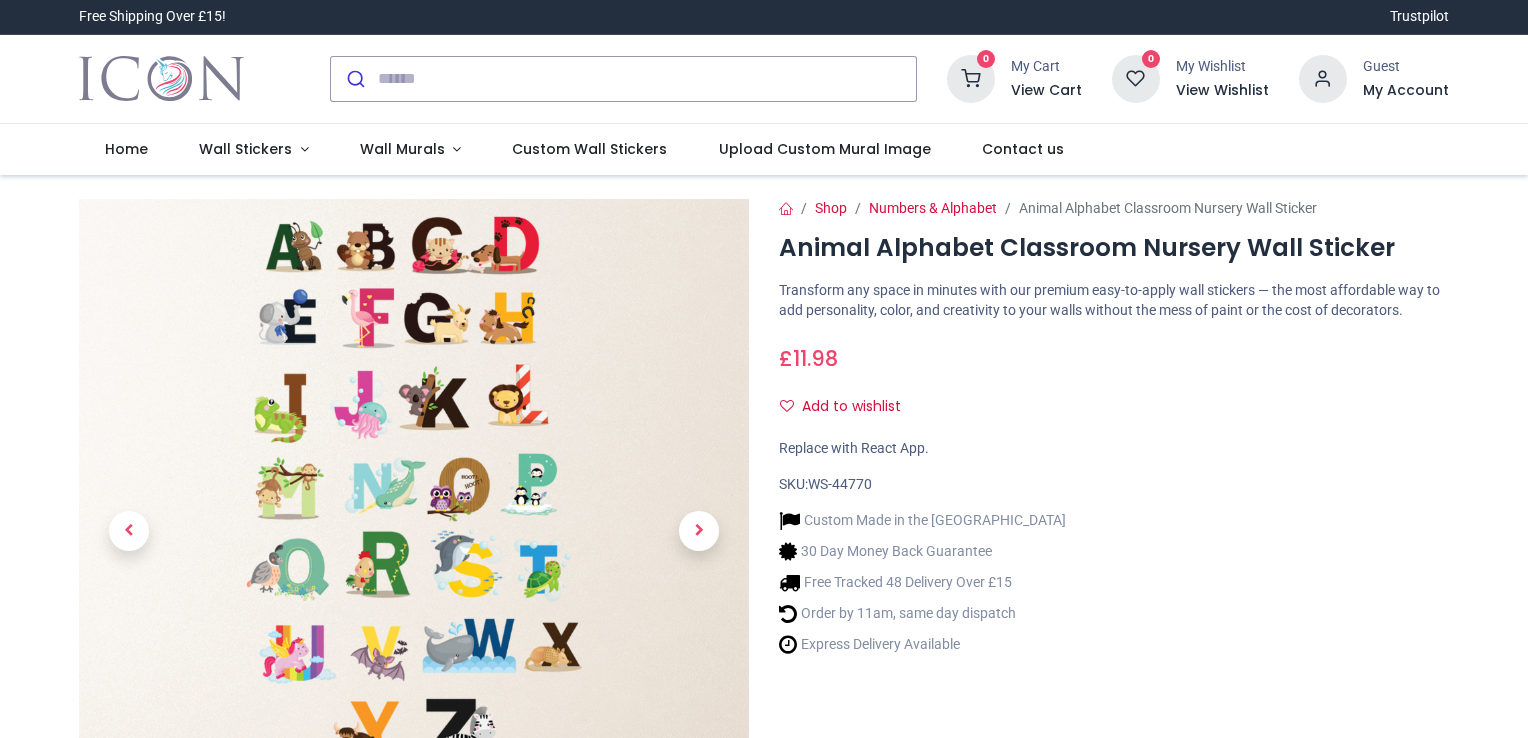 scroll, scrollTop: 0, scrollLeft: 0, axis: both 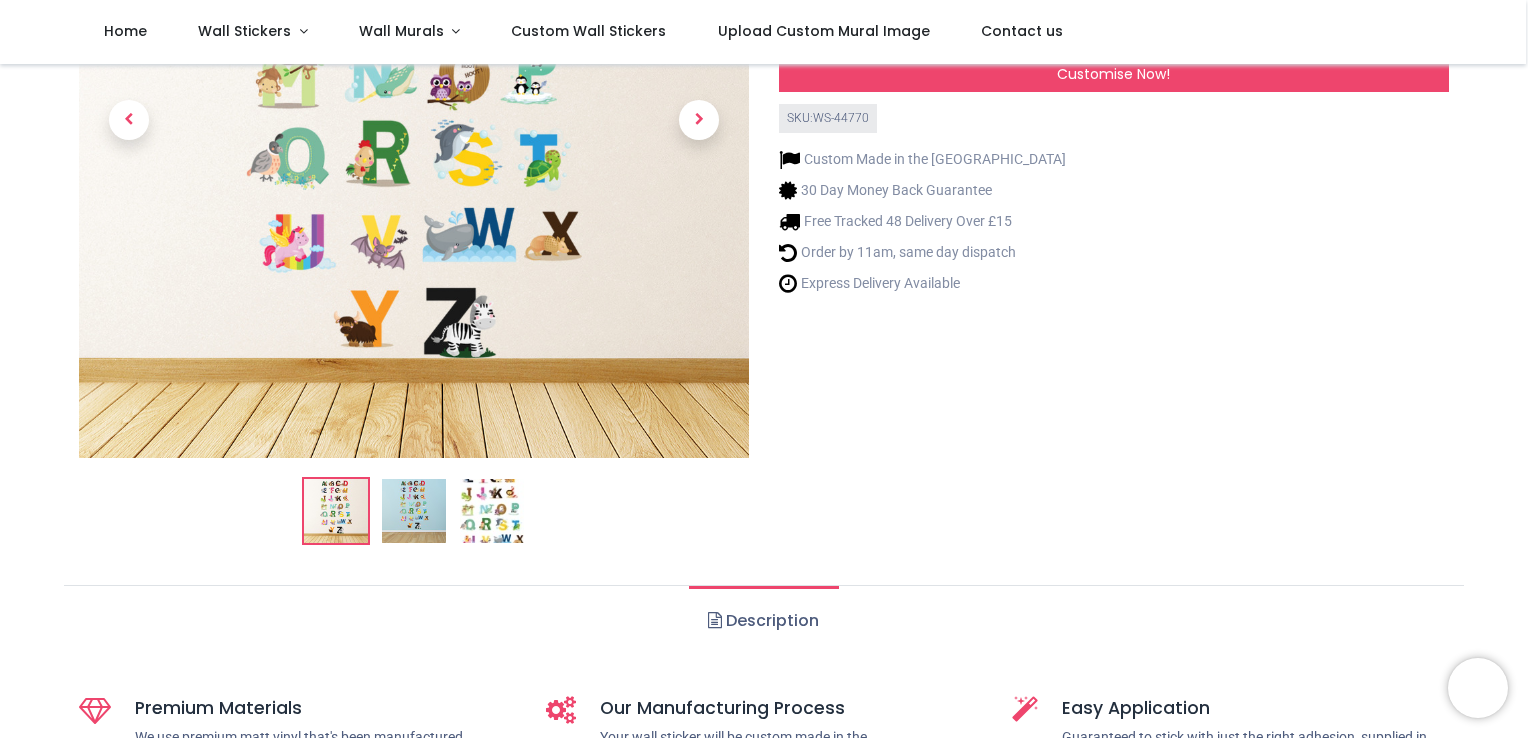 click at bounding box center [492, 511] 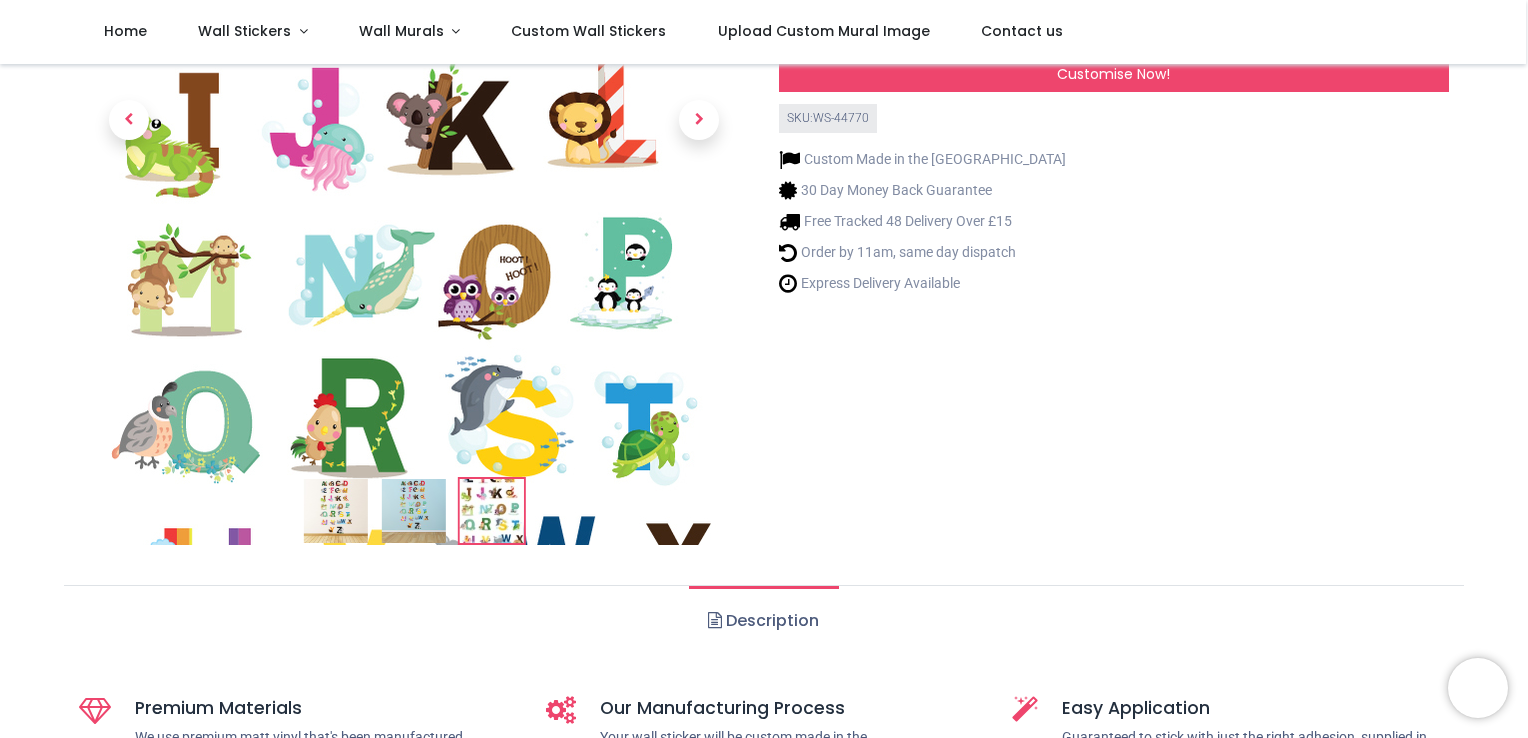 click at bounding box center (414, 511) 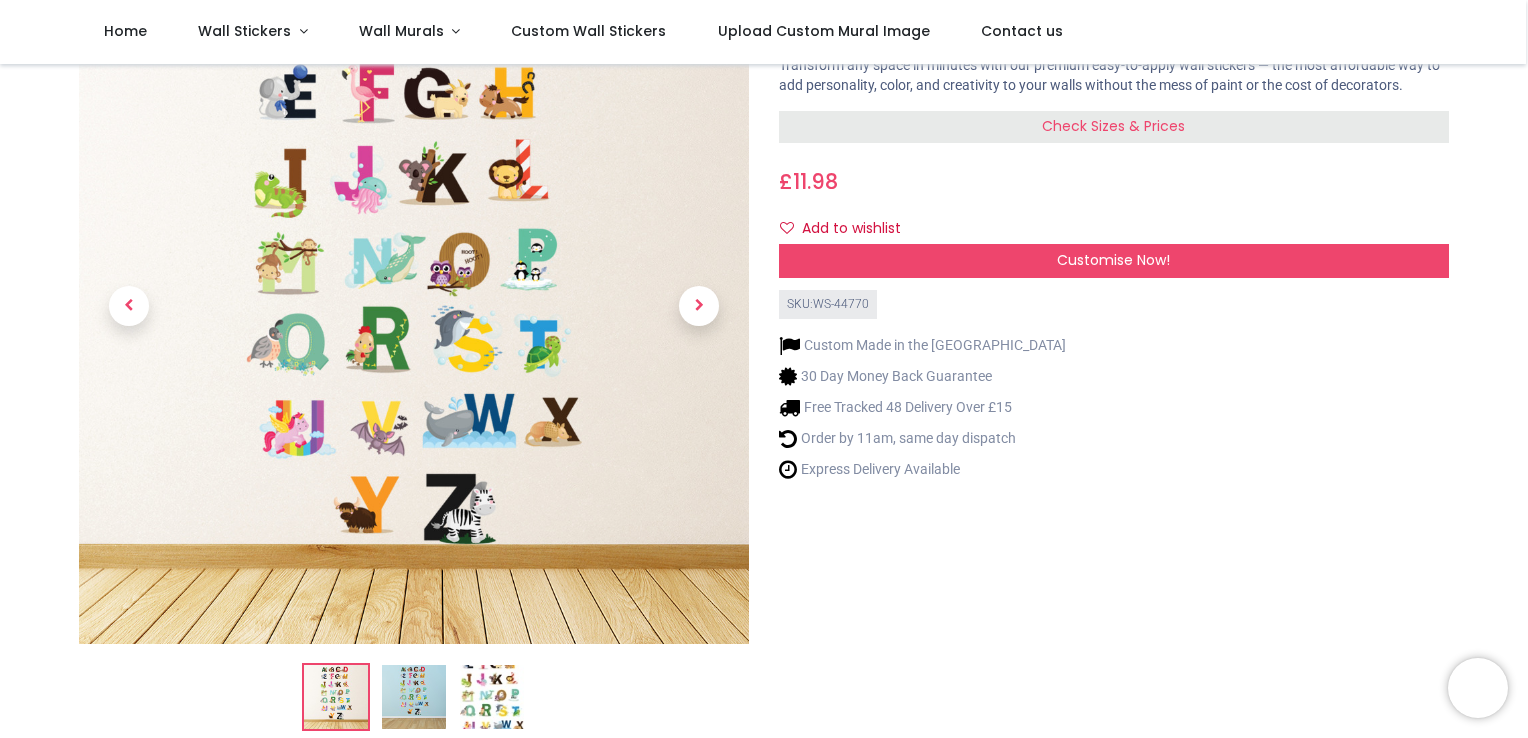 scroll, scrollTop: 0, scrollLeft: 0, axis: both 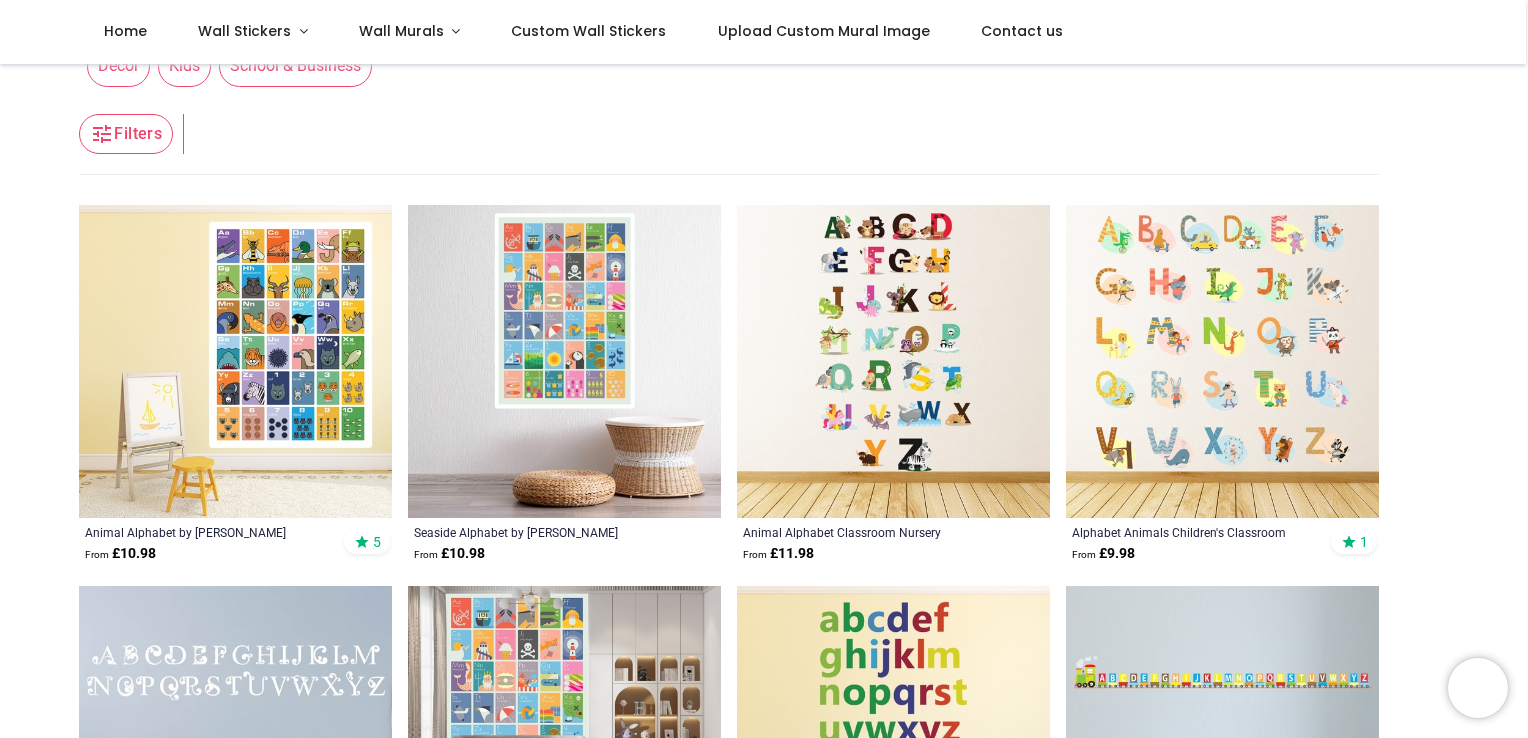 click at bounding box center [893, 361] 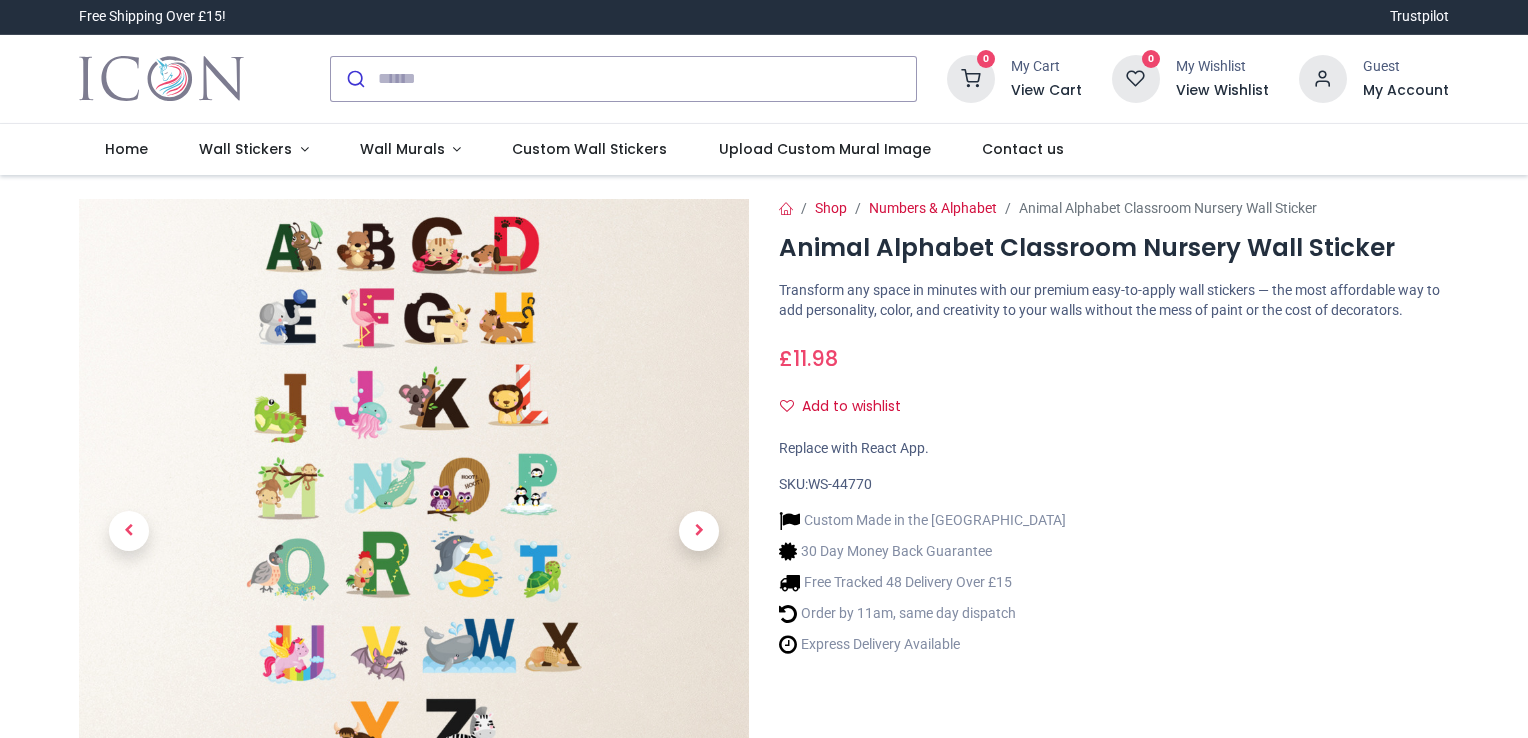 scroll, scrollTop: 0, scrollLeft: 0, axis: both 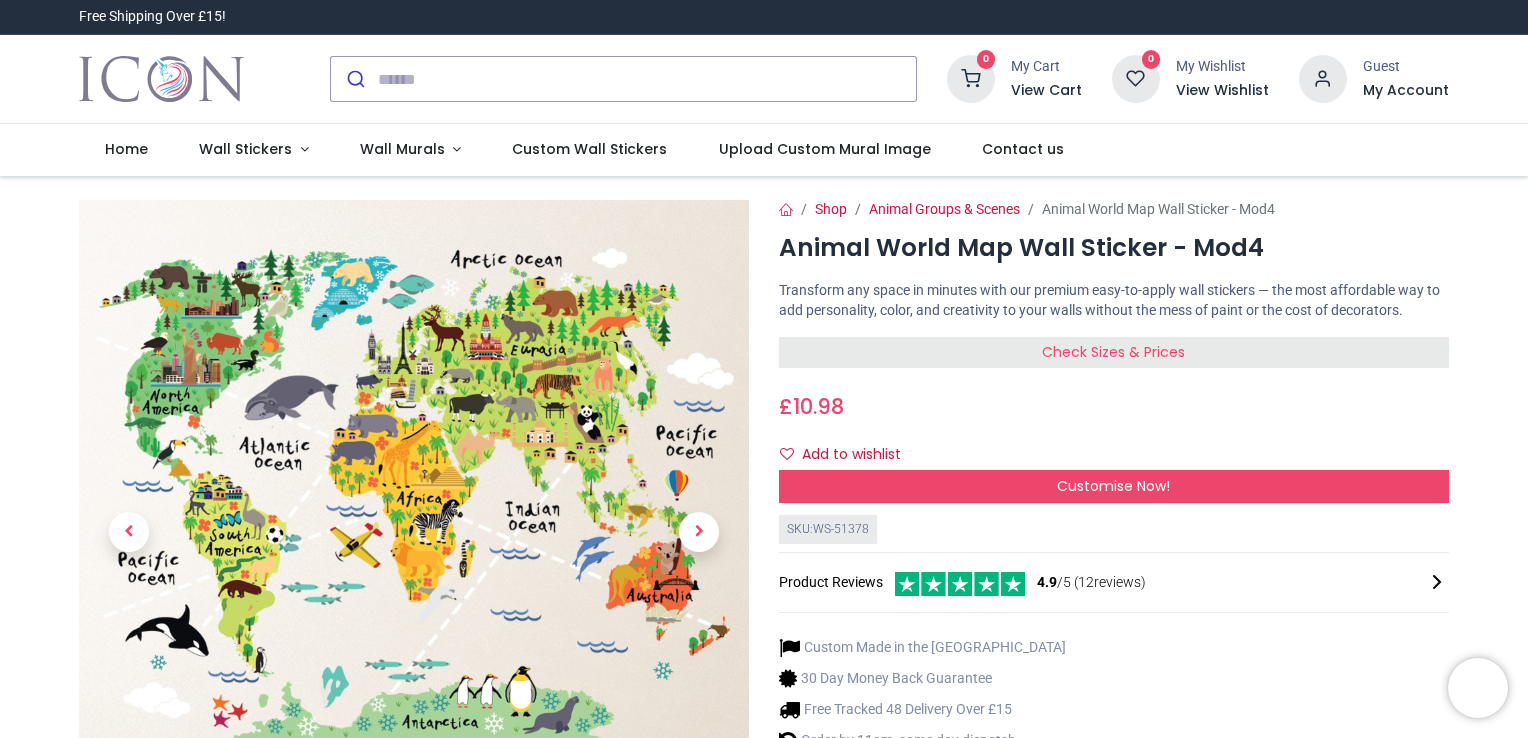 click on "Check Sizes & Prices" at bounding box center [1113, 352] 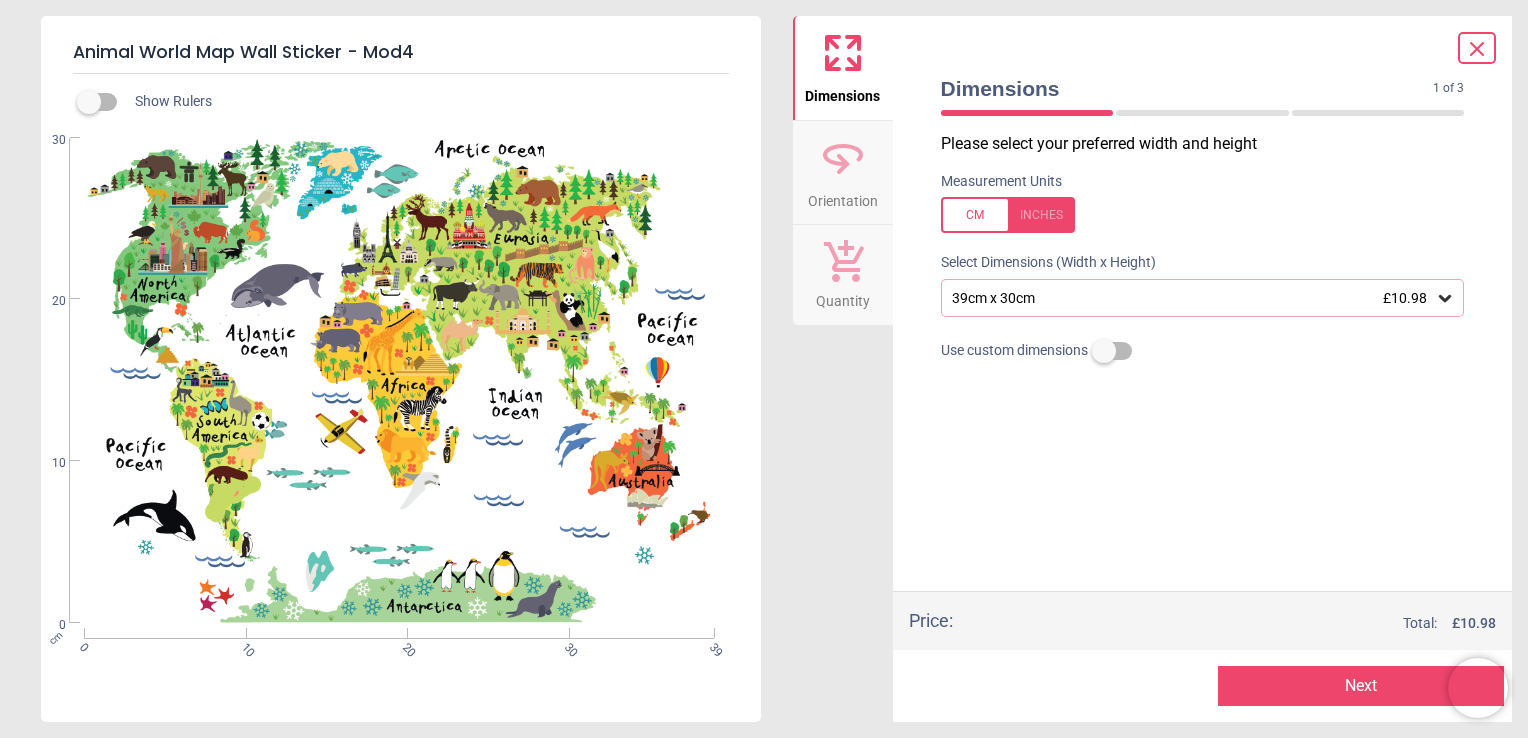 click on "39cm  x  30cm       £10.98" at bounding box center [1193, 298] 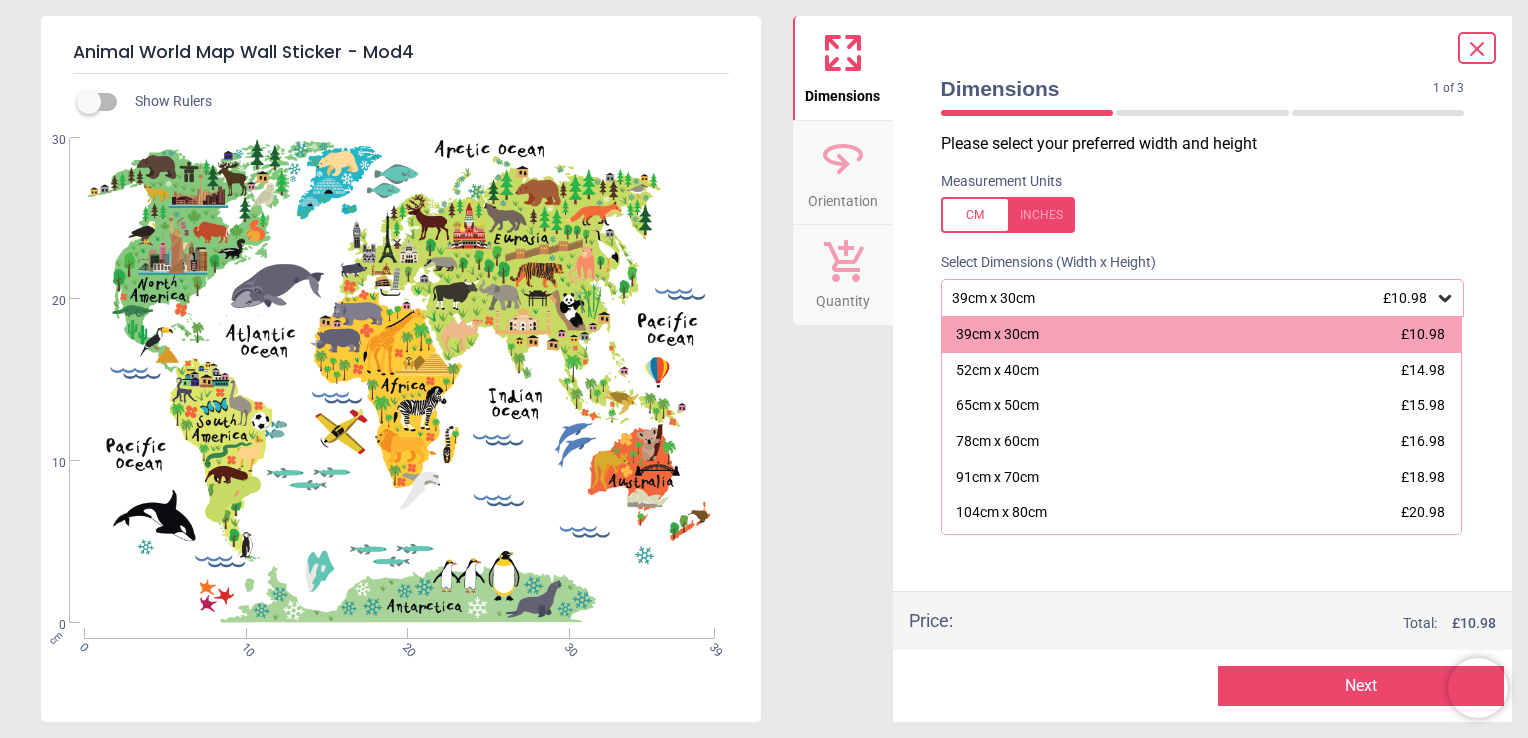 click on "Dimensions Orientation Quantity" at bounding box center [843, 369] 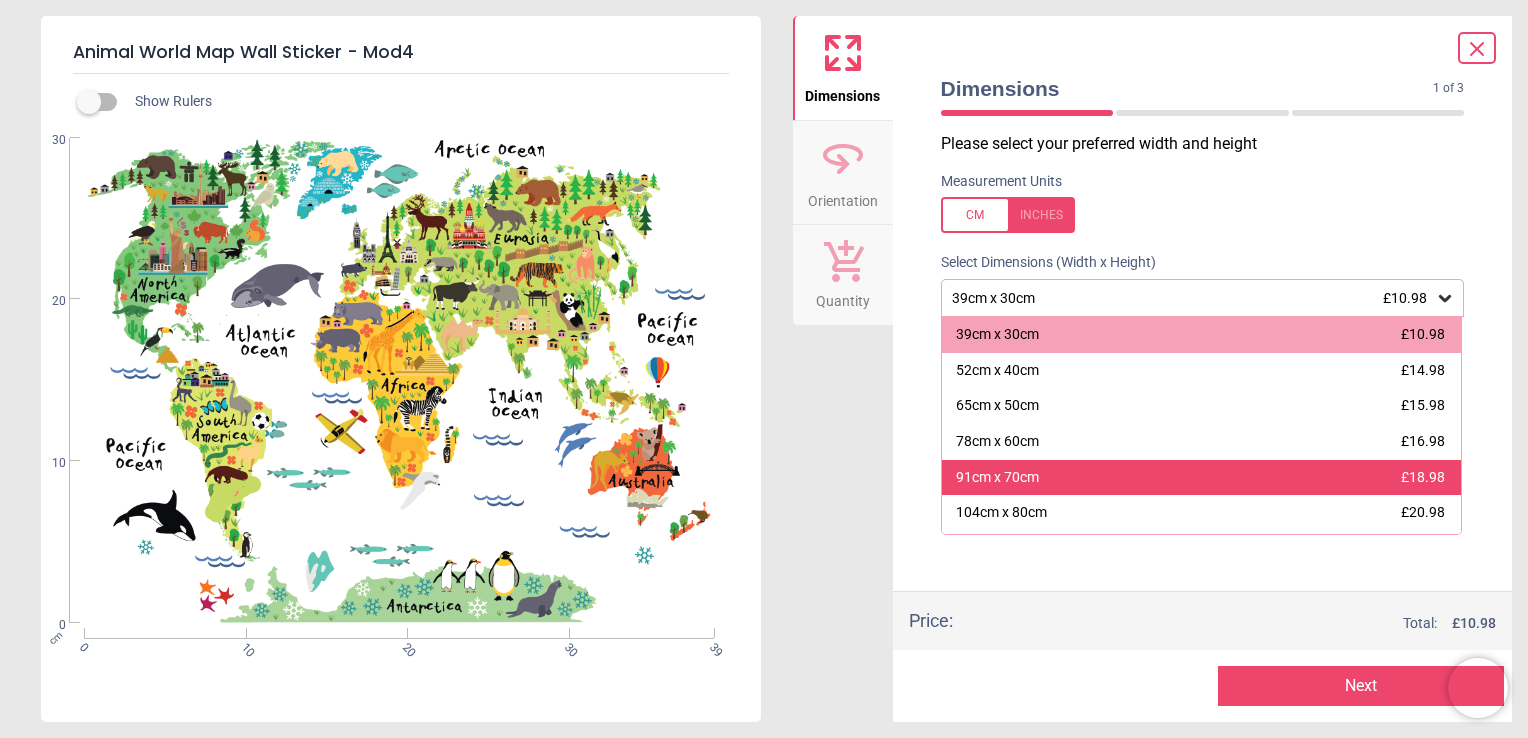 scroll, scrollTop: 103, scrollLeft: 0, axis: vertical 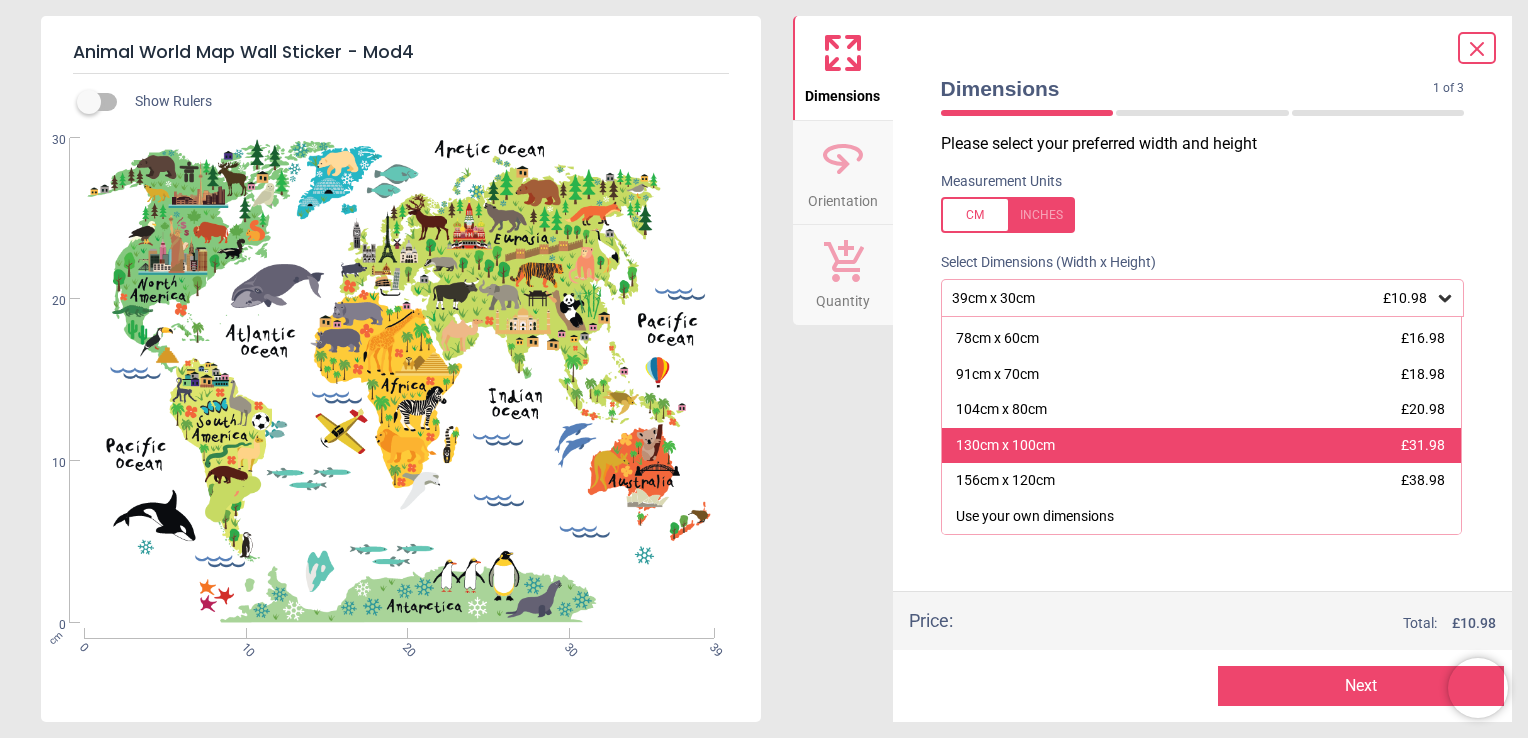 click on "130cm  x  100cm       £31.98" at bounding box center [1202, 446] 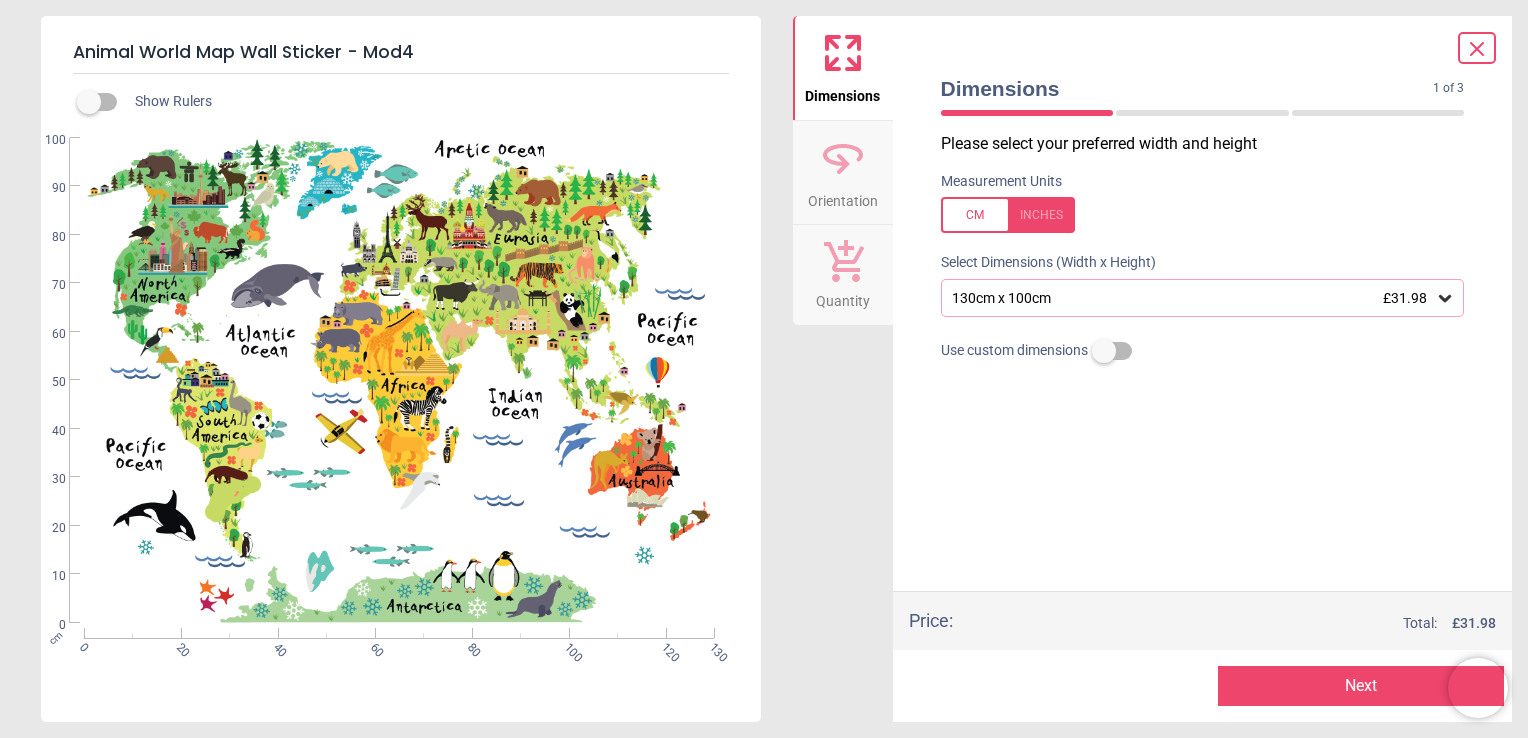 click on "130cm  x  100cm       £31.98" at bounding box center (1193, 298) 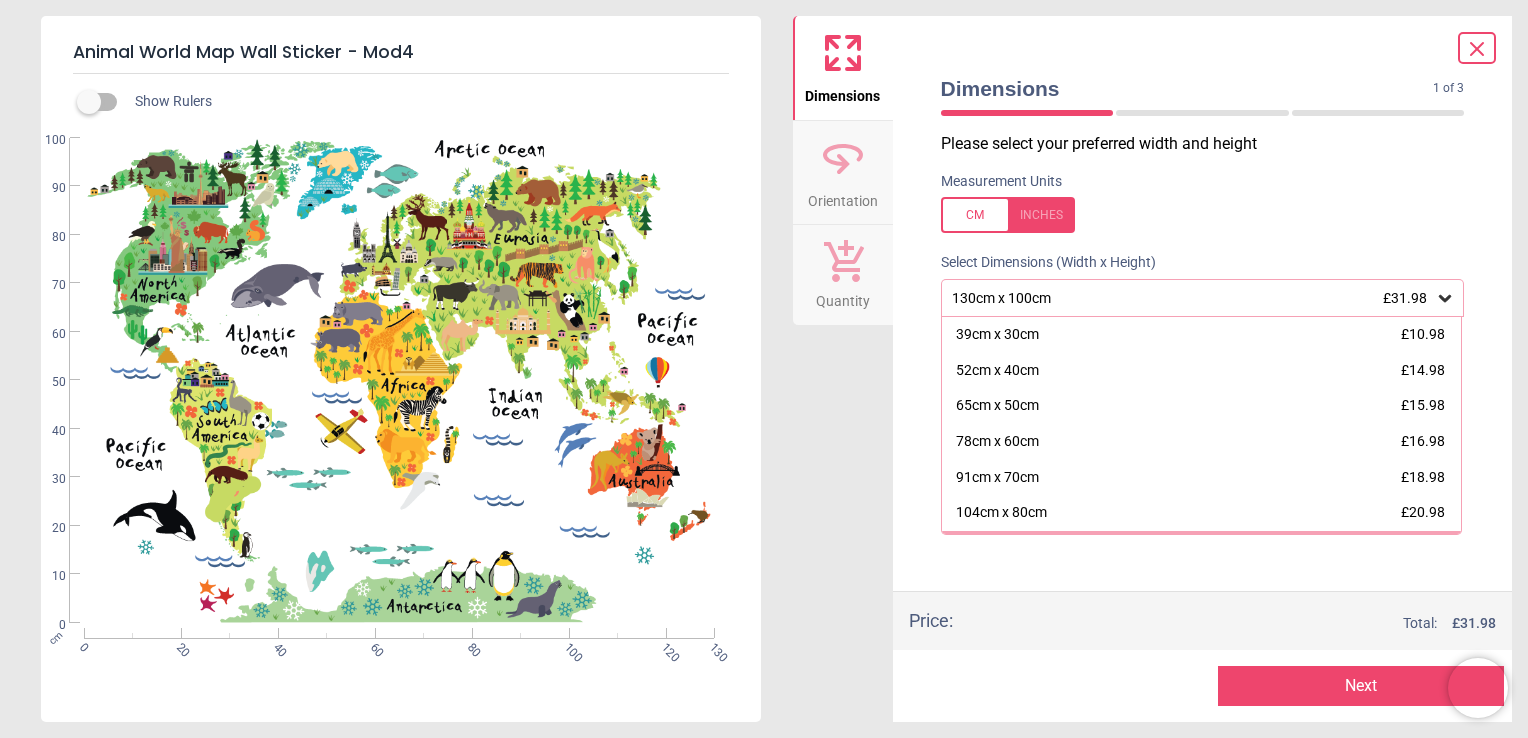 scroll, scrollTop: 32, scrollLeft: 0, axis: vertical 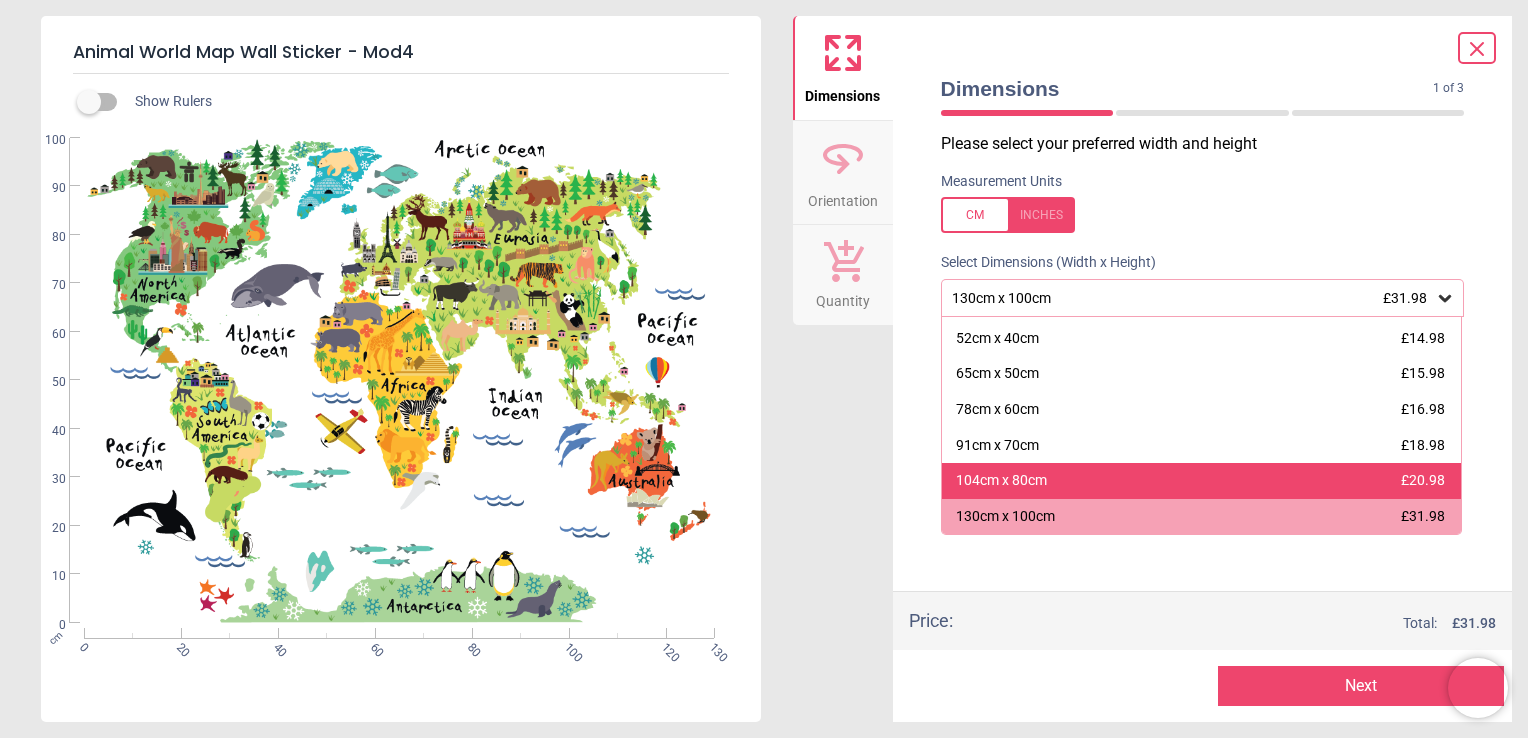 click on "104cm  x  80cm" at bounding box center [1001, 481] 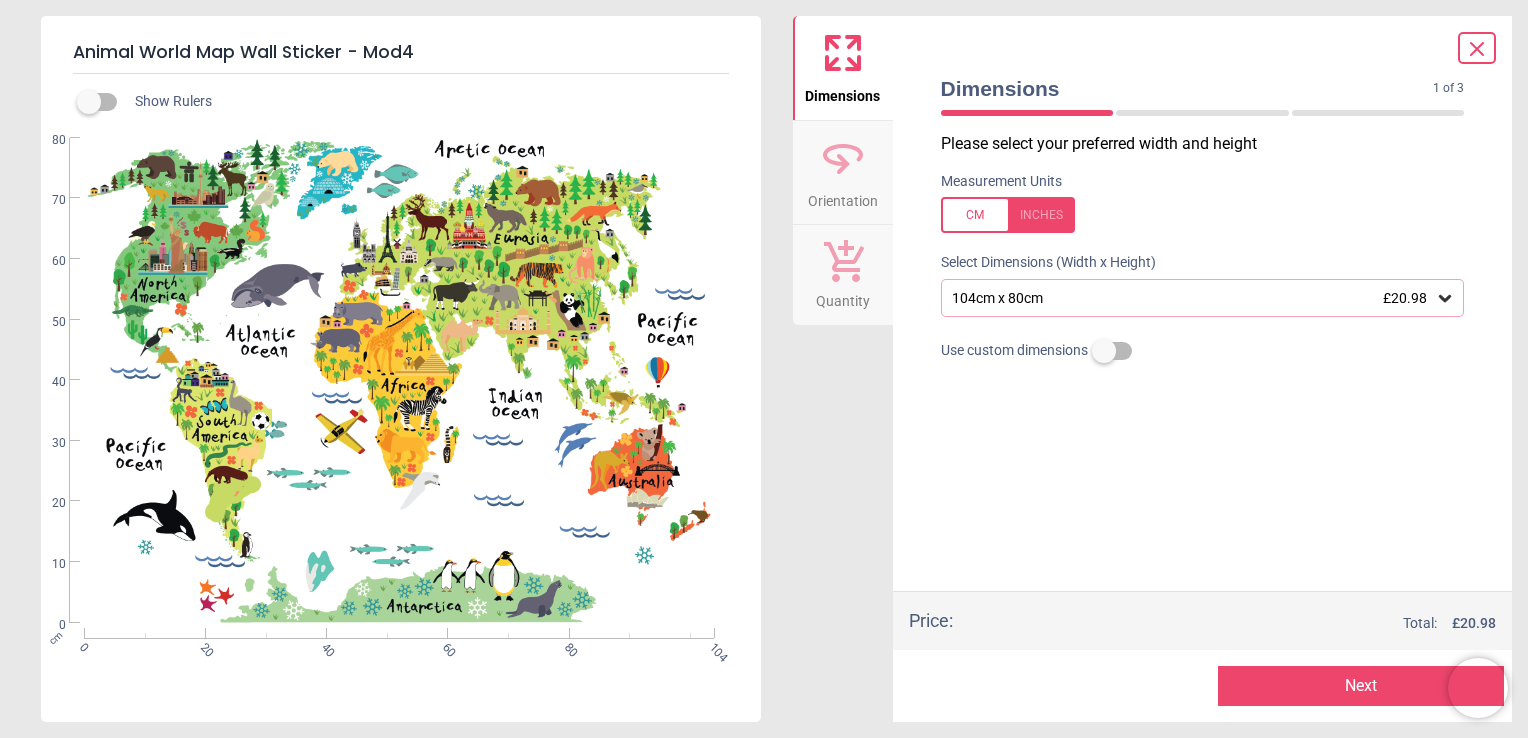 click on "cm 0 20 40 60 80 104 0 10 20 30 40 50 60 70 80" at bounding box center (399, 380) 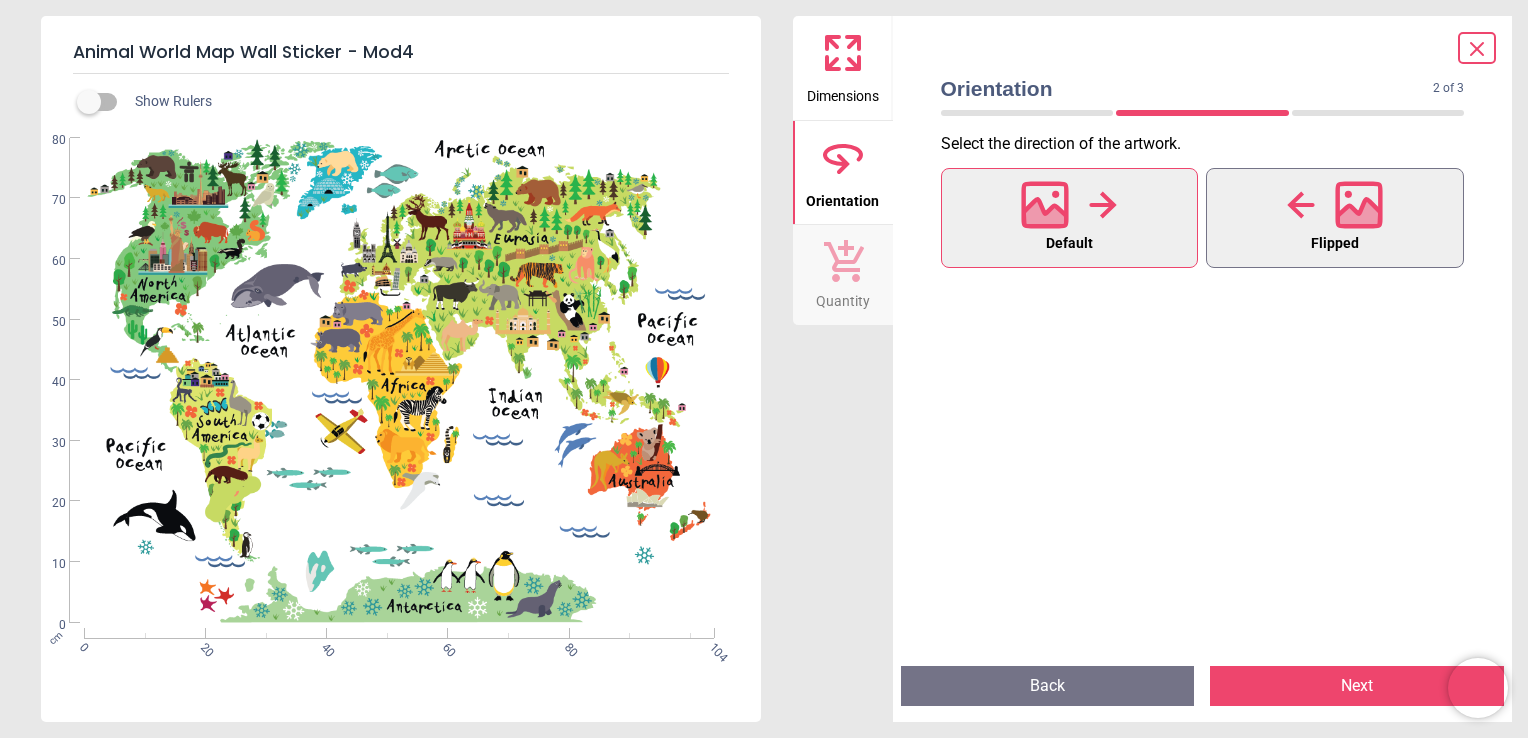 click on "Flipped" at bounding box center [1335, 218] 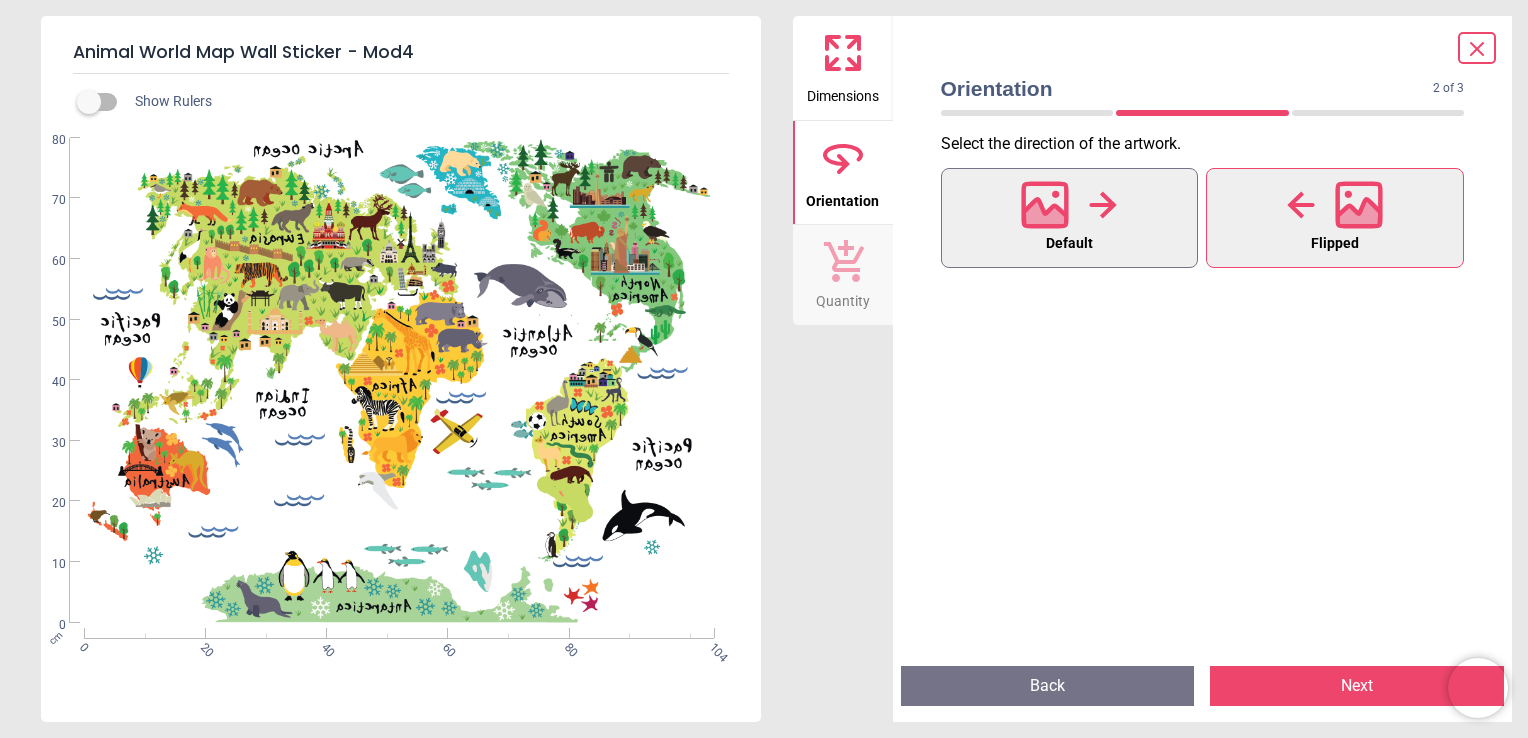 click on "Default" at bounding box center (1070, 218) 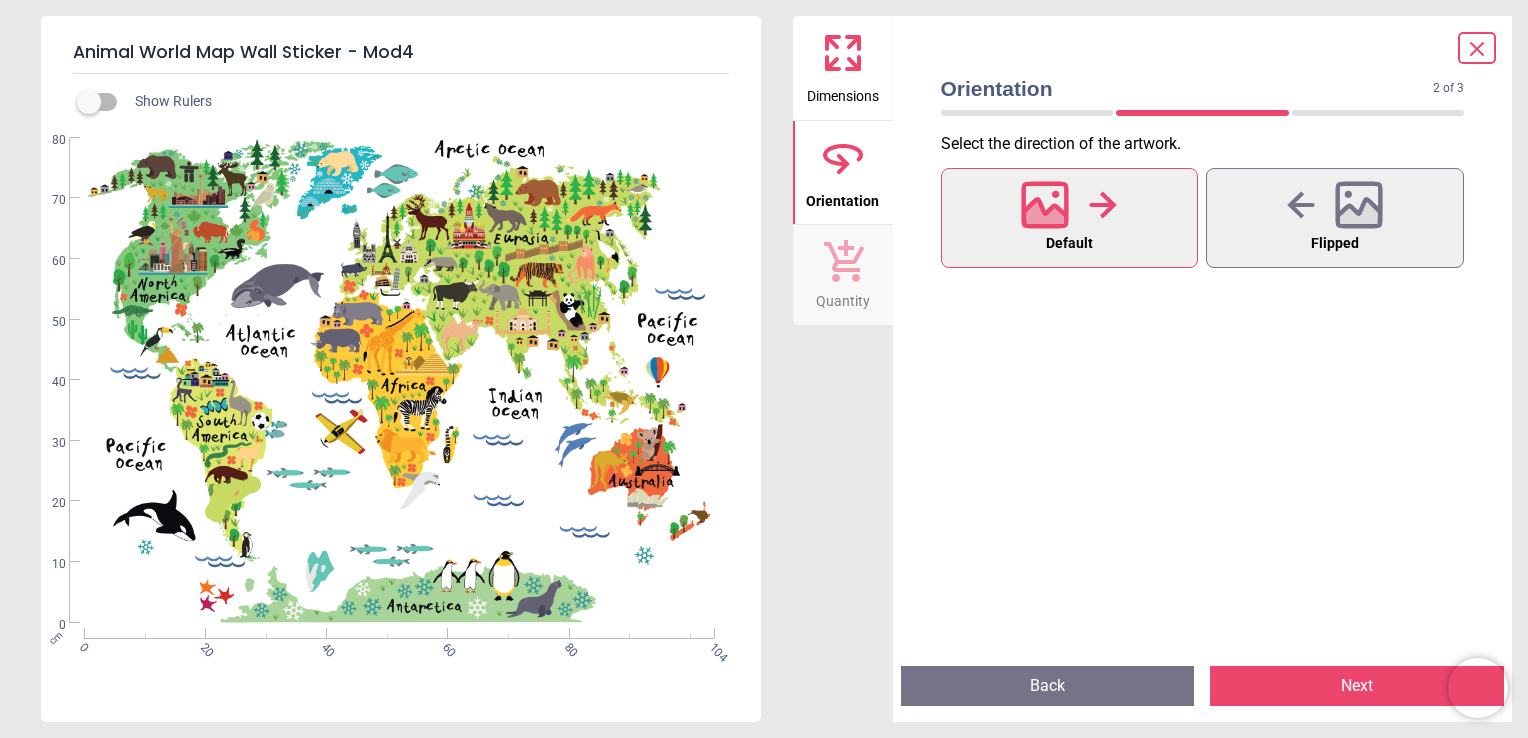 click on "Next" at bounding box center (1357, 686) 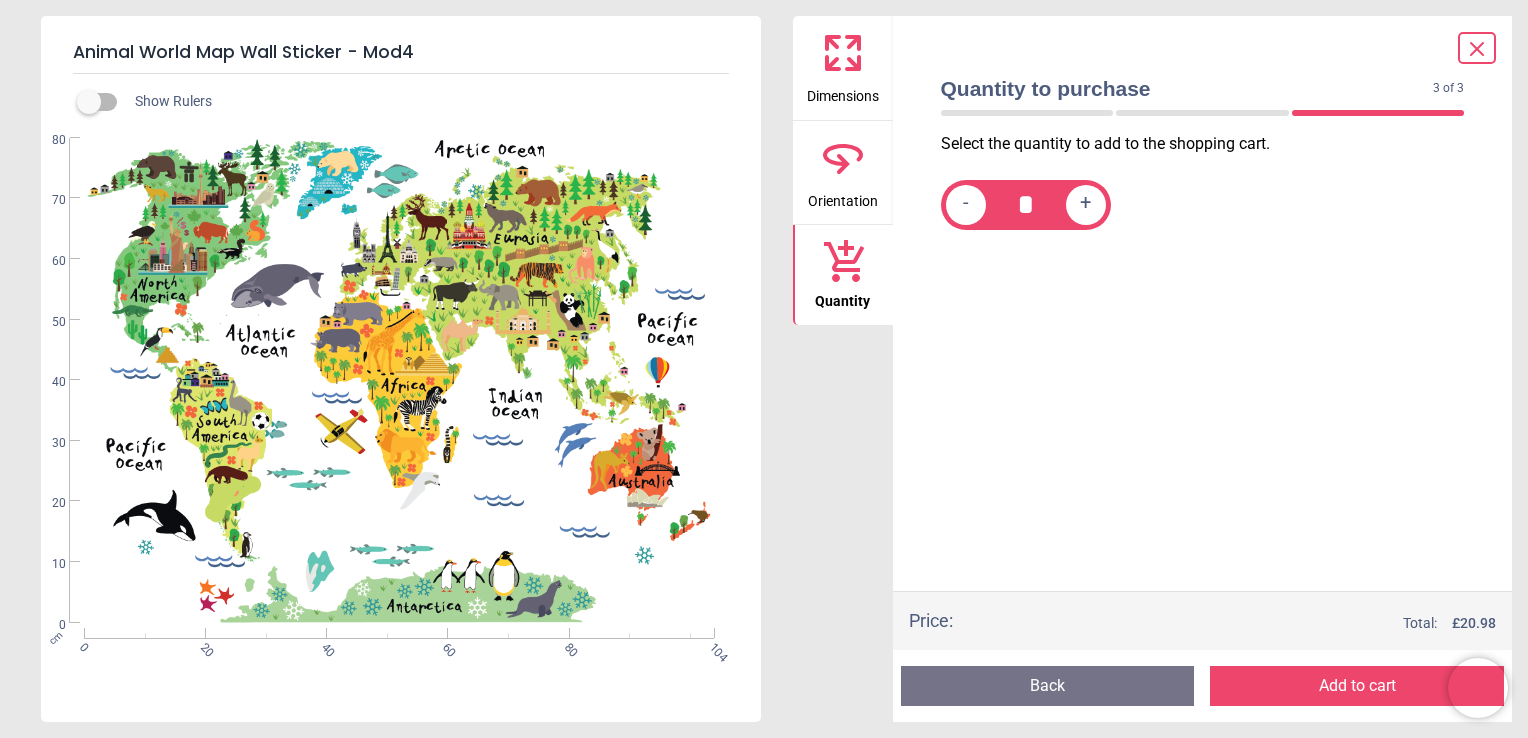 click on "Add to cart" at bounding box center [1357, 686] 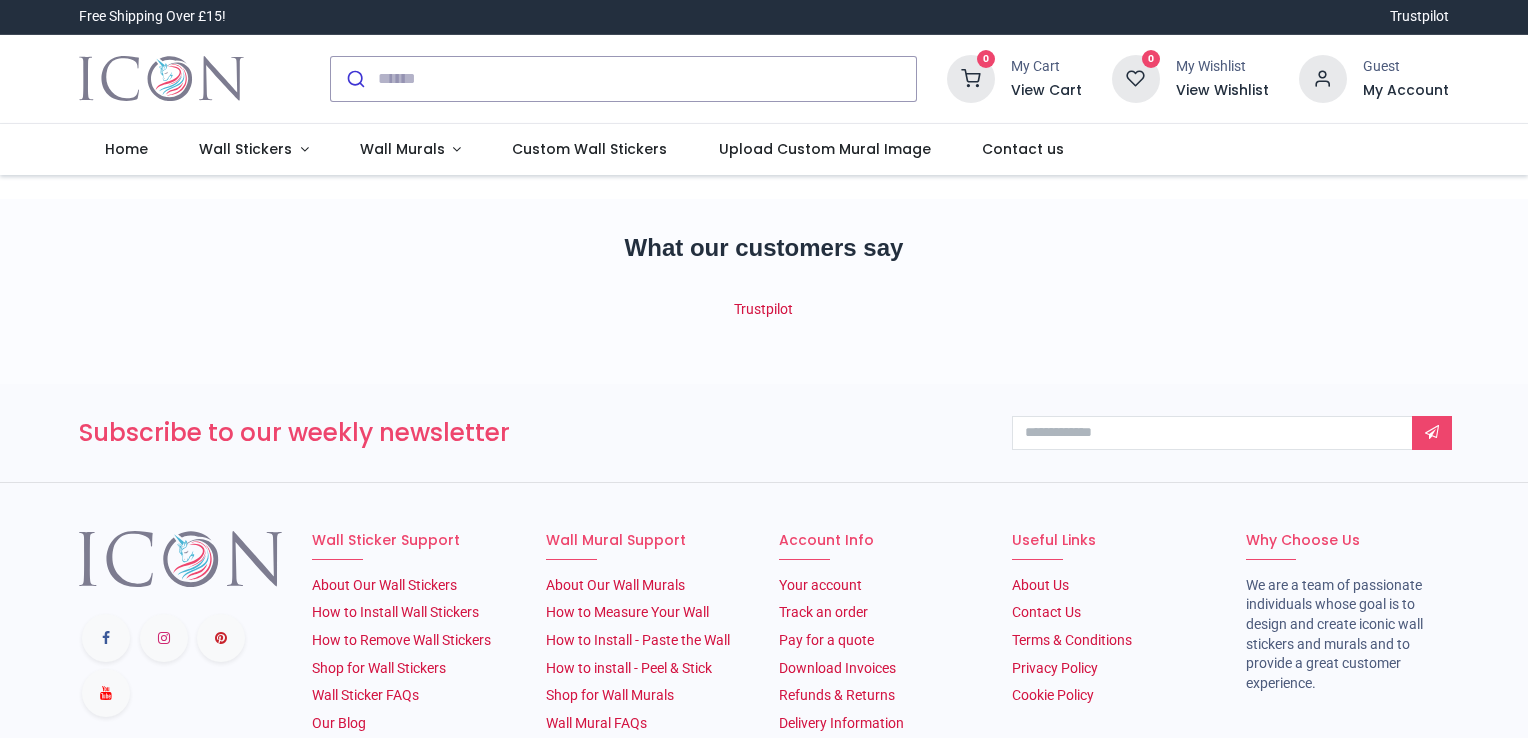 scroll, scrollTop: 0, scrollLeft: 0, axis: both 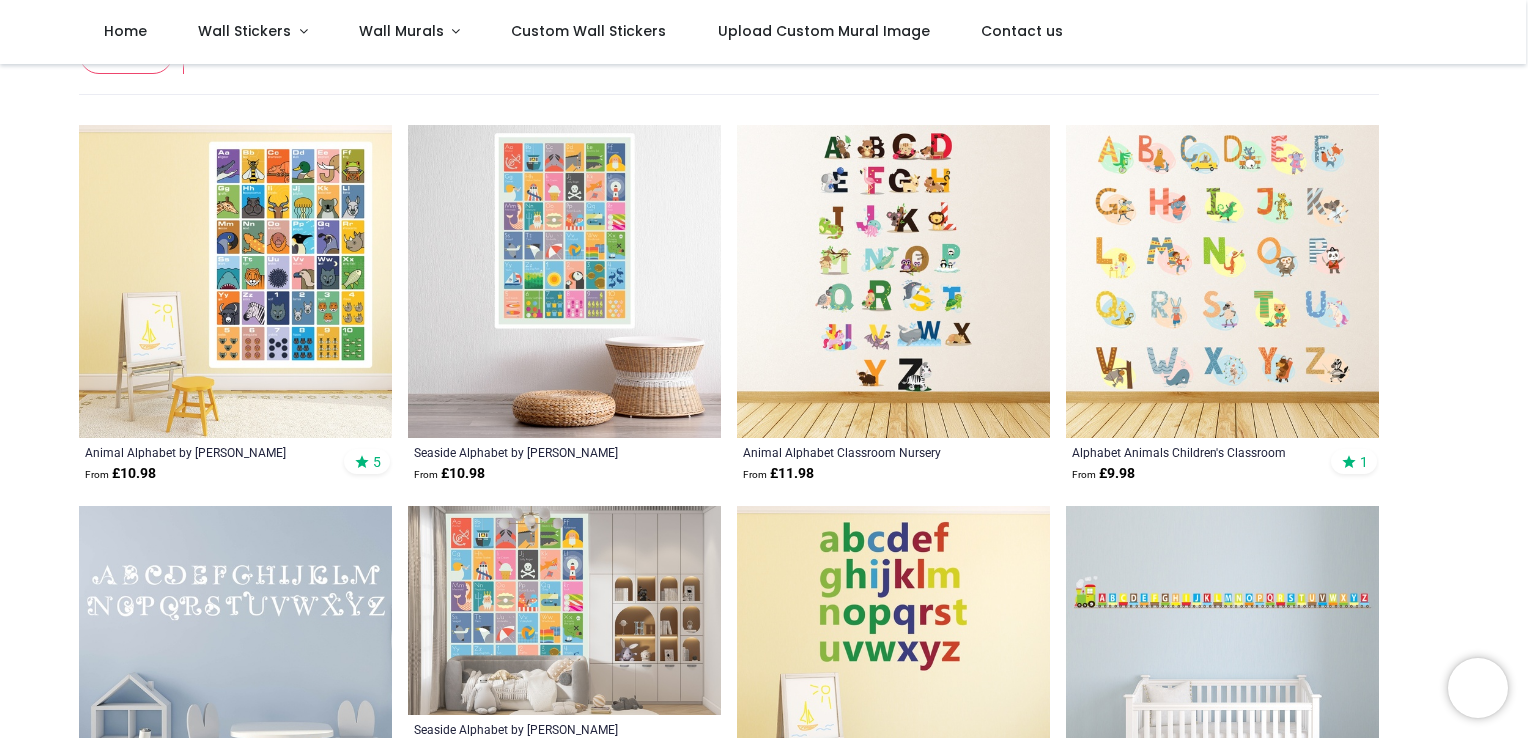 click at bounding box center (564, 281) 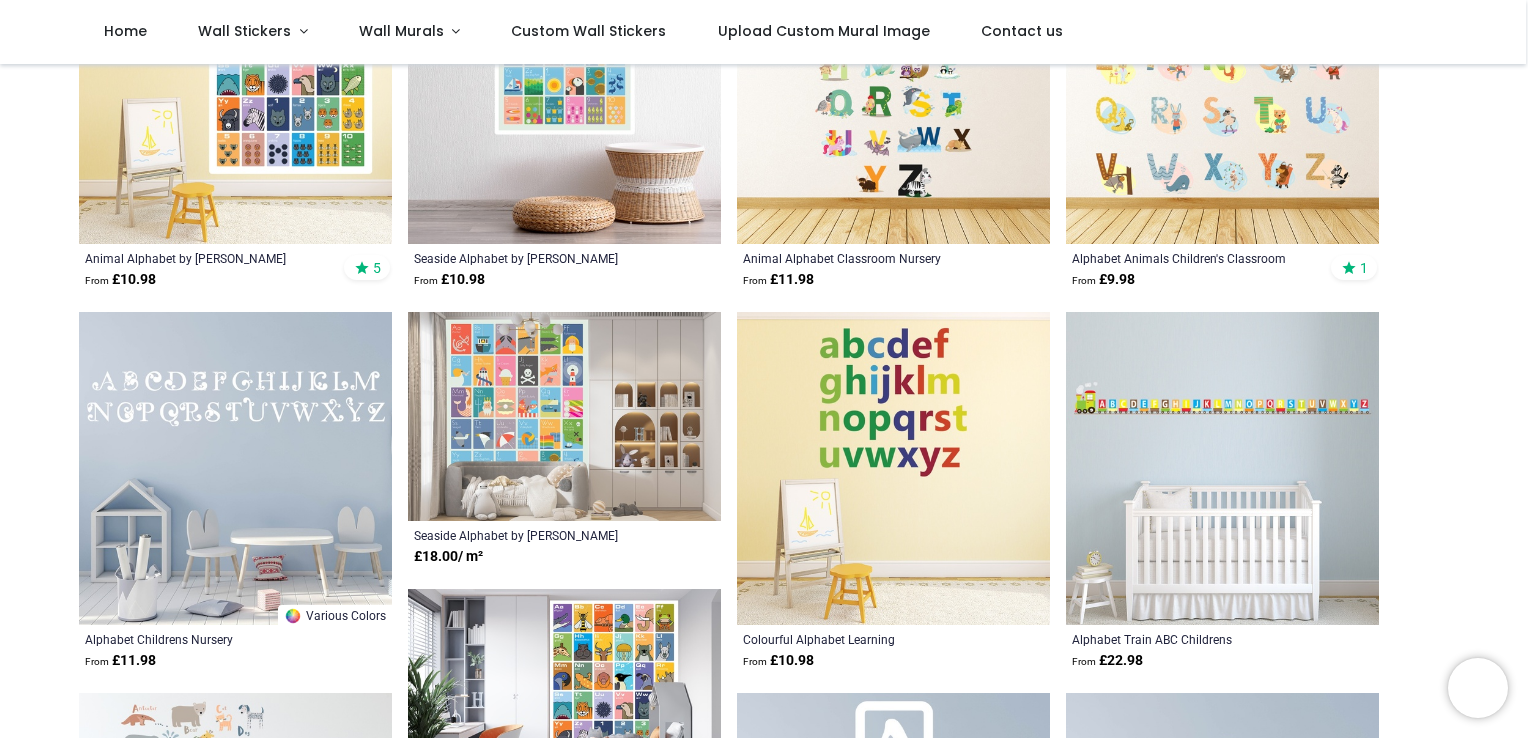 scroll, scrollTop: 492, scrollLeft: 0, axis: vertical 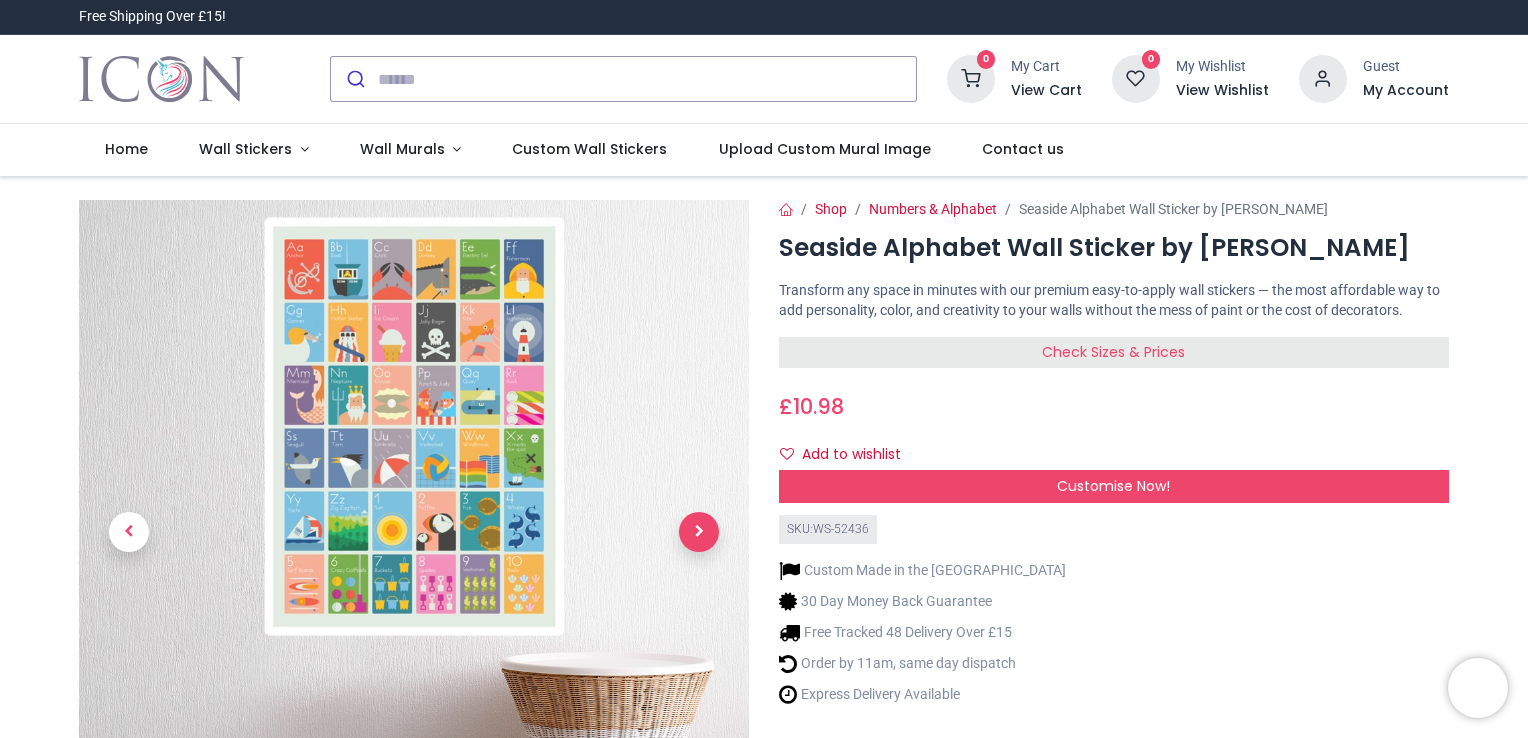 click at bounding box center [699, 532] 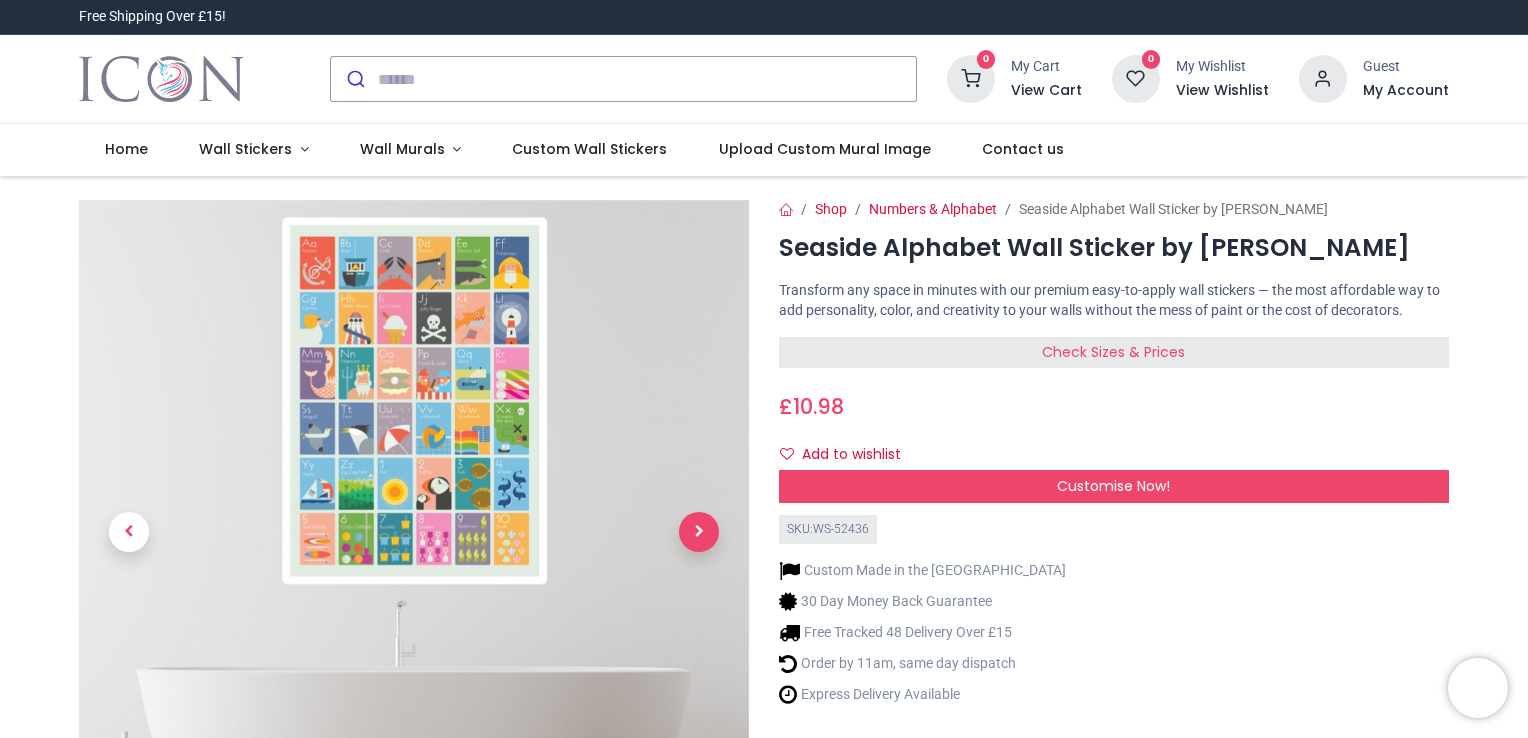 click at bounding box center [699, 532] 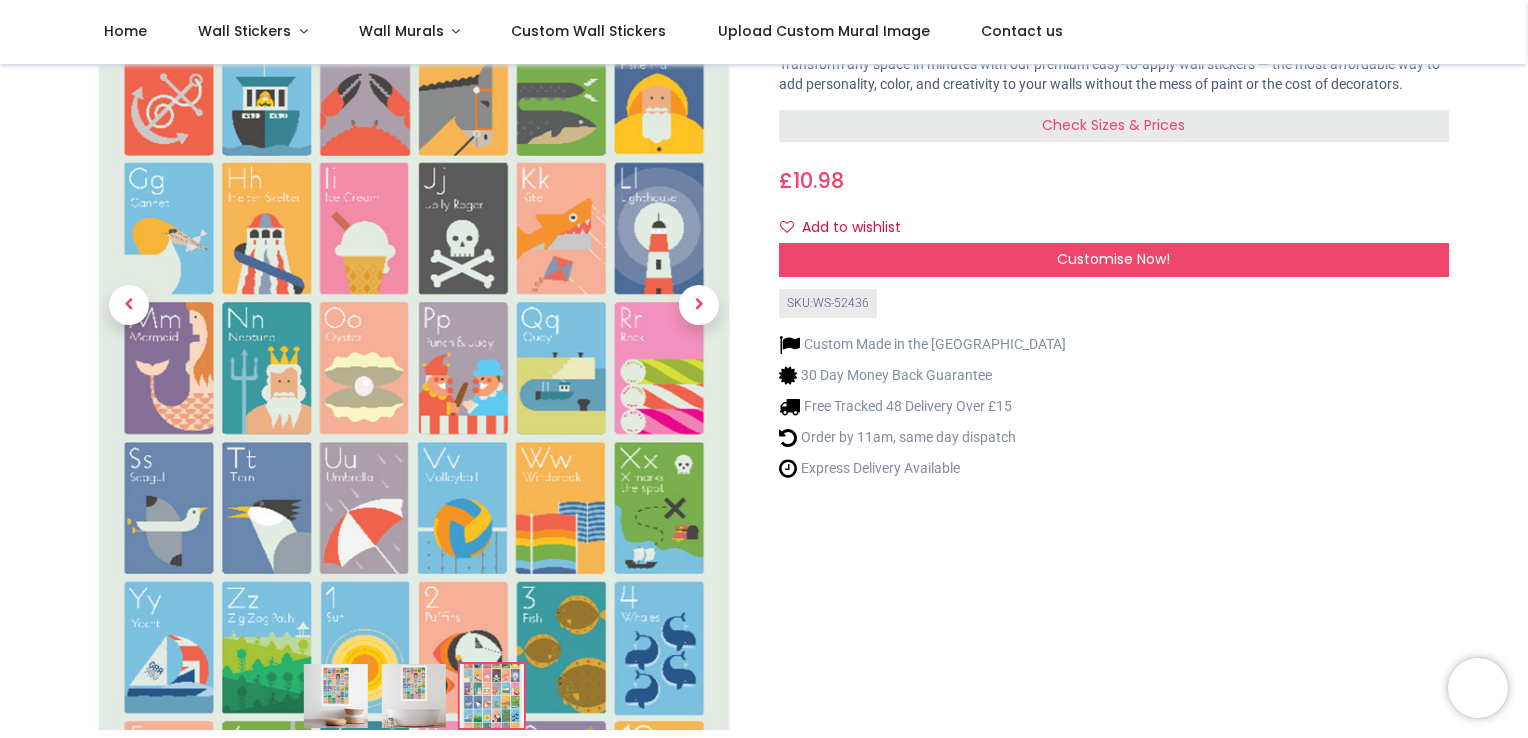 scroll, scrollTop: 200, scrollLeft: 0, axis: vertical 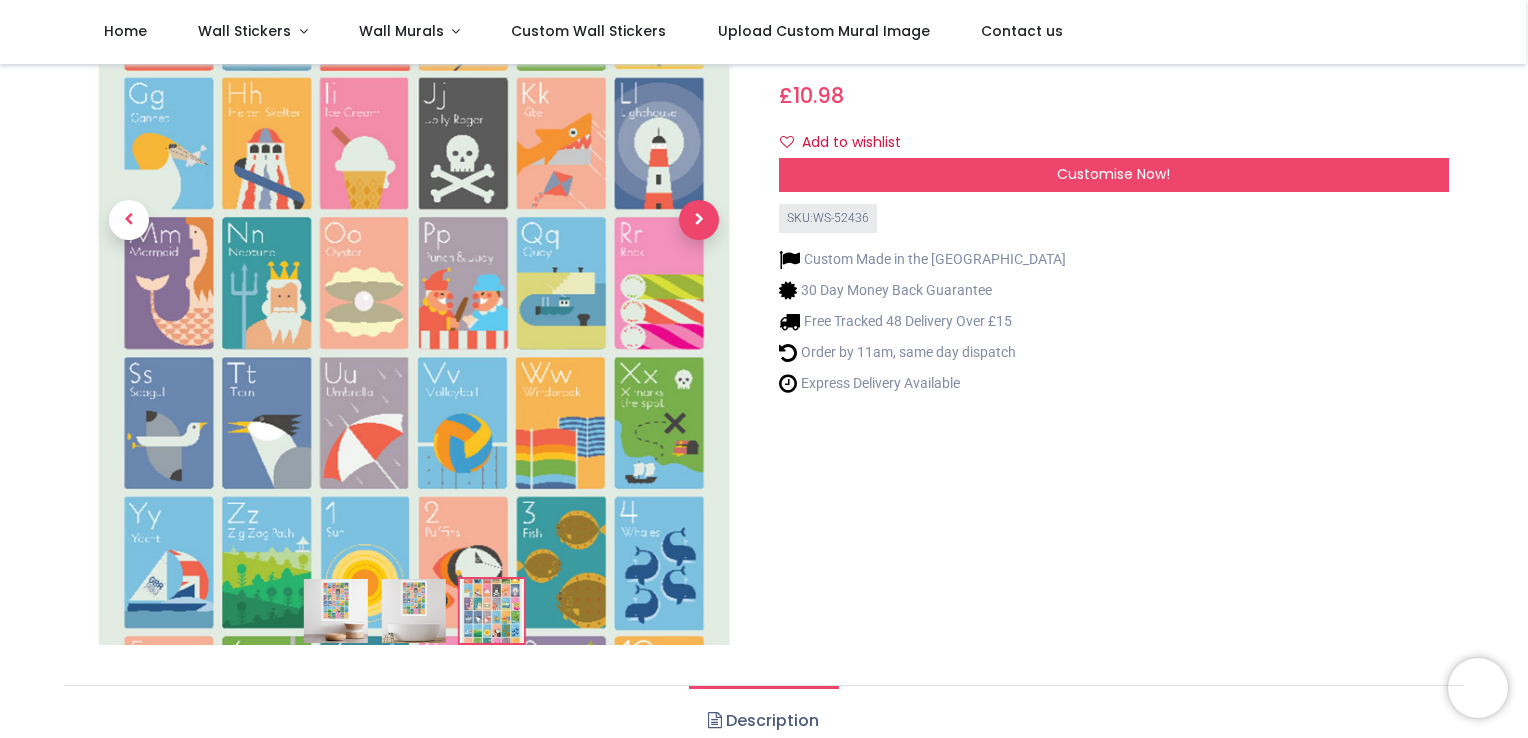 click at bounding box center (699, 220) 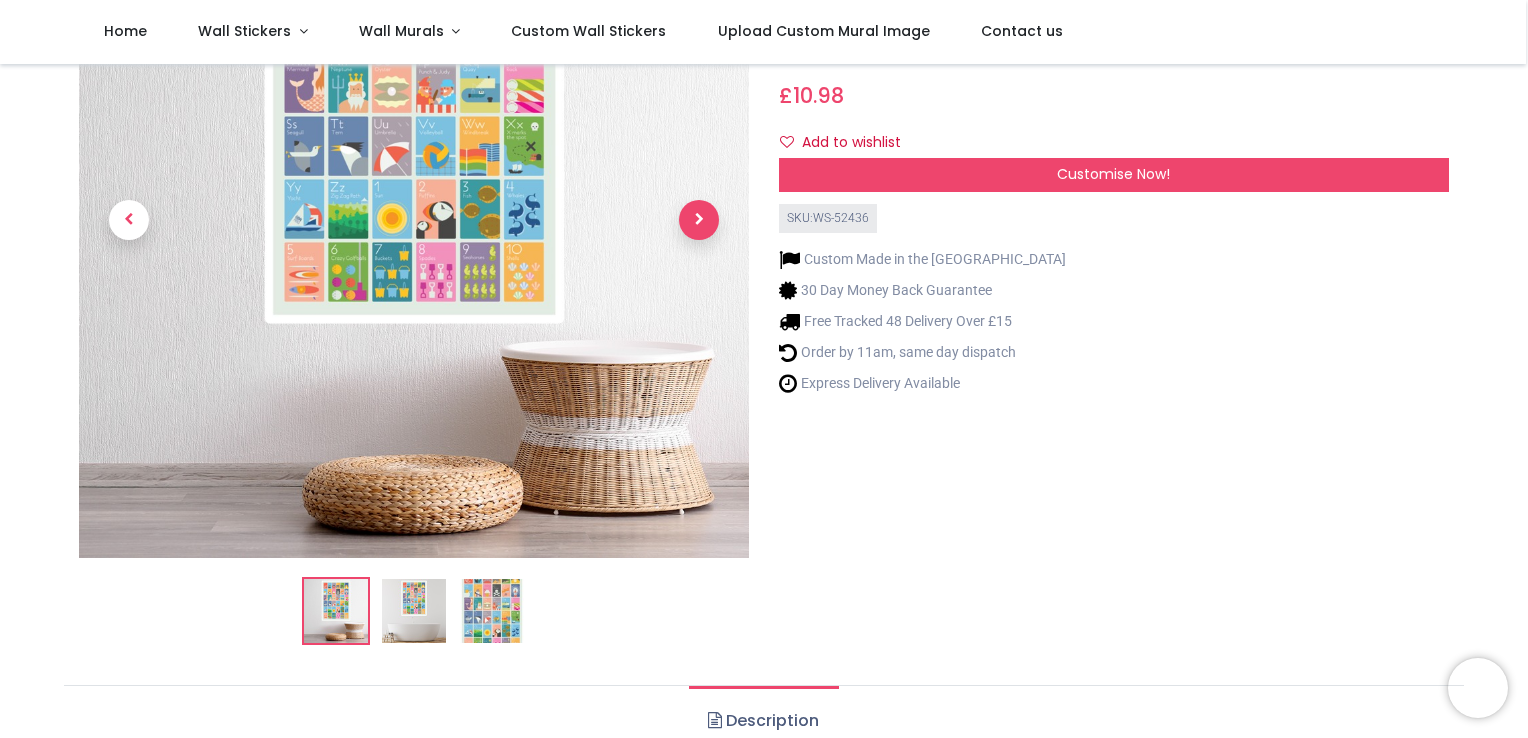 click at bounding box center (699, 220) 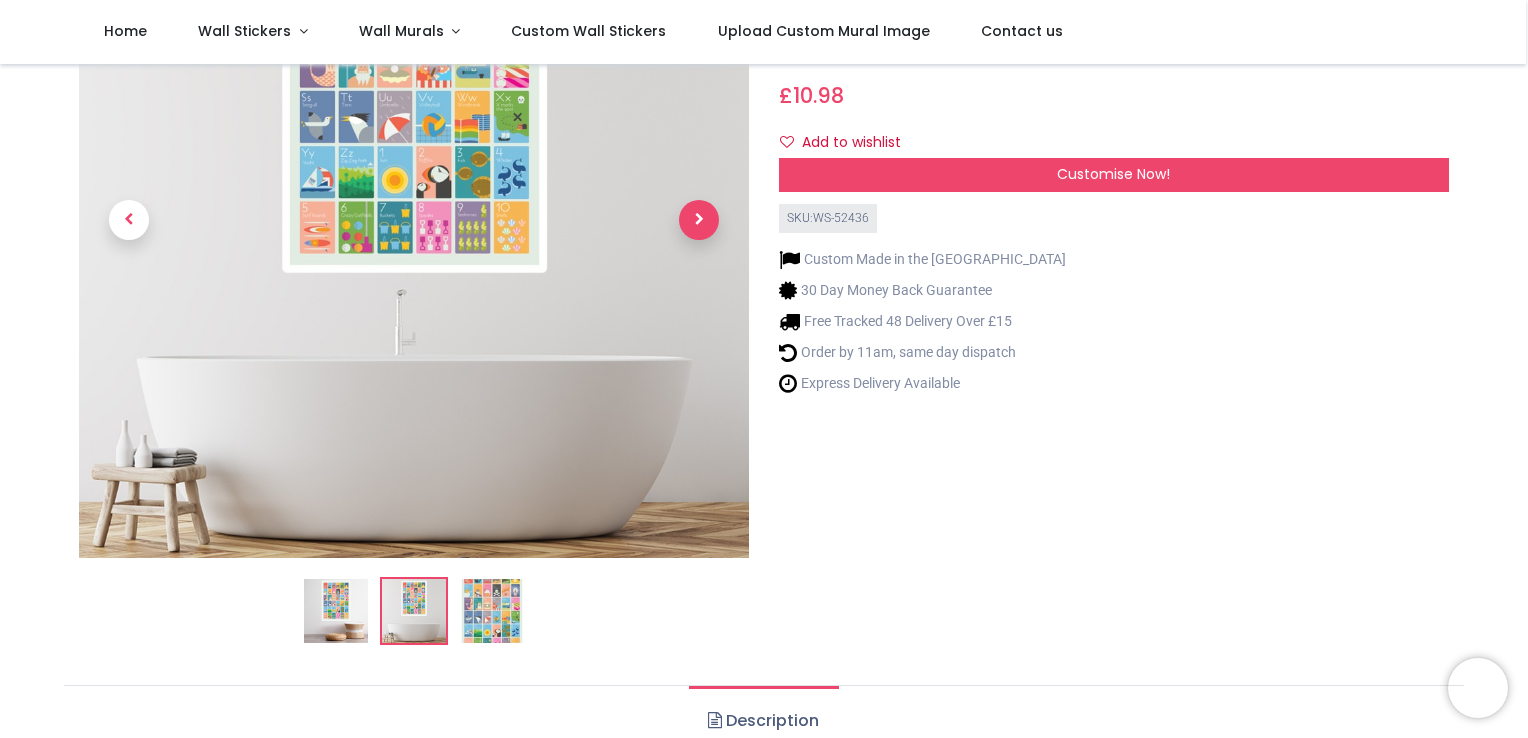 click at bounding box center (699, 220) 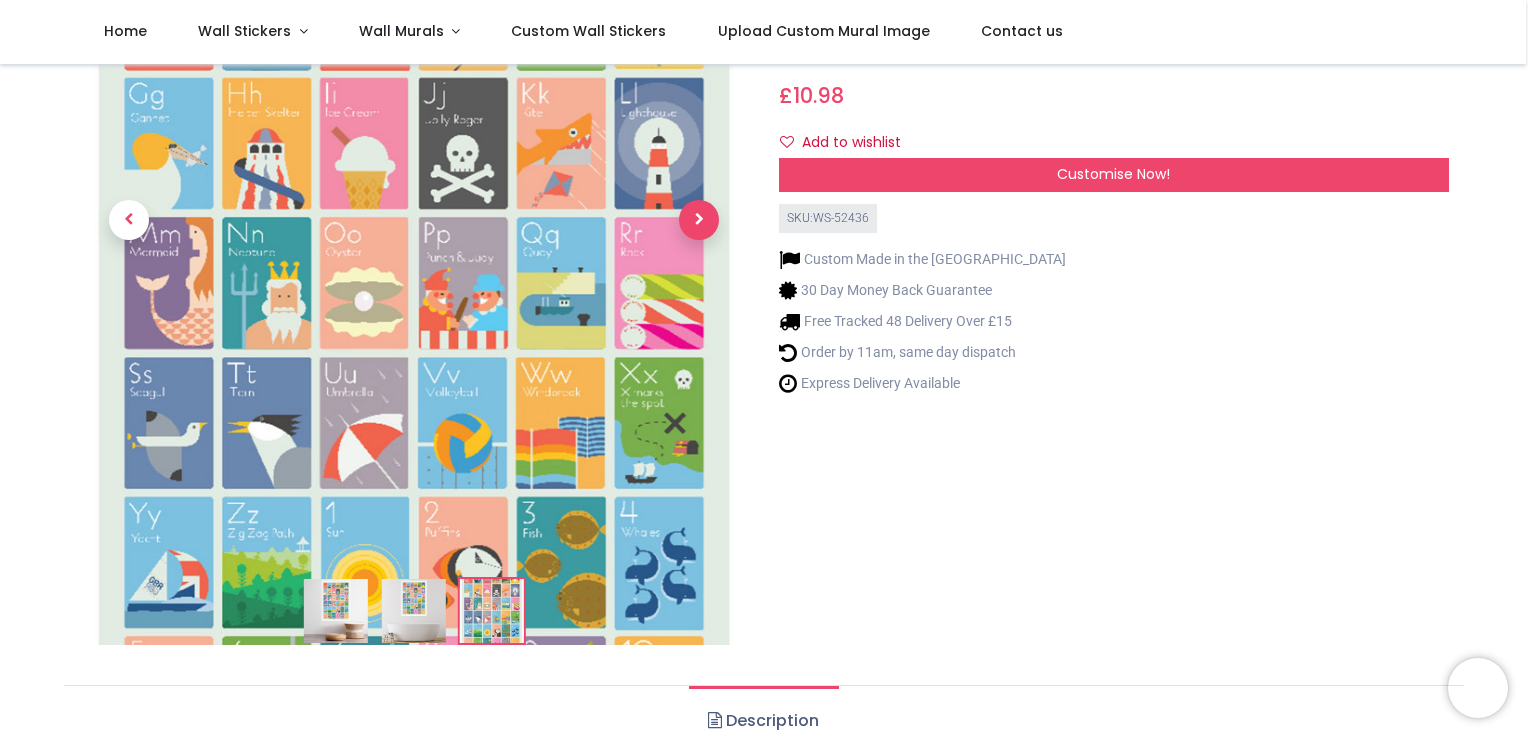 click at bounding box center [699, 220] 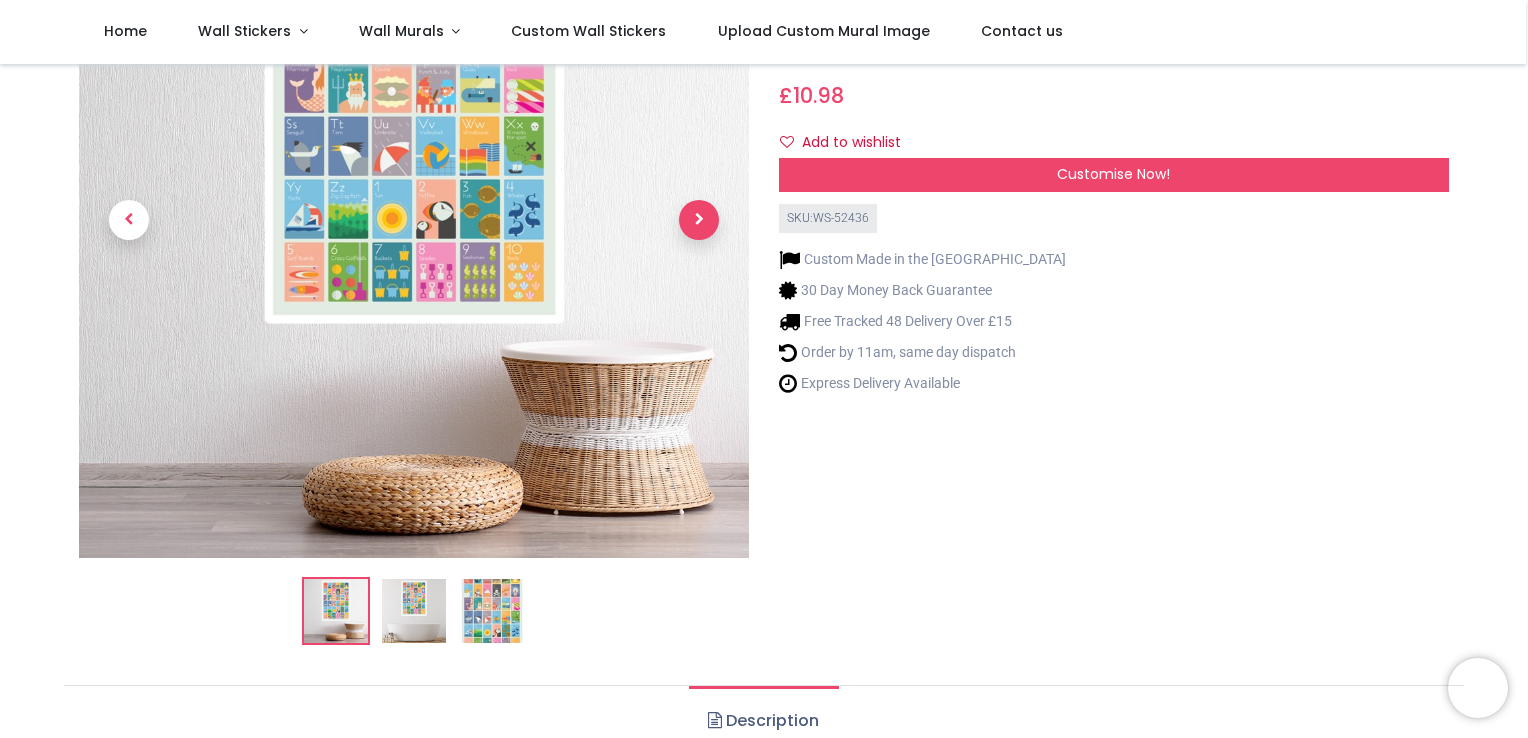 click at bounding box center (699, 220) 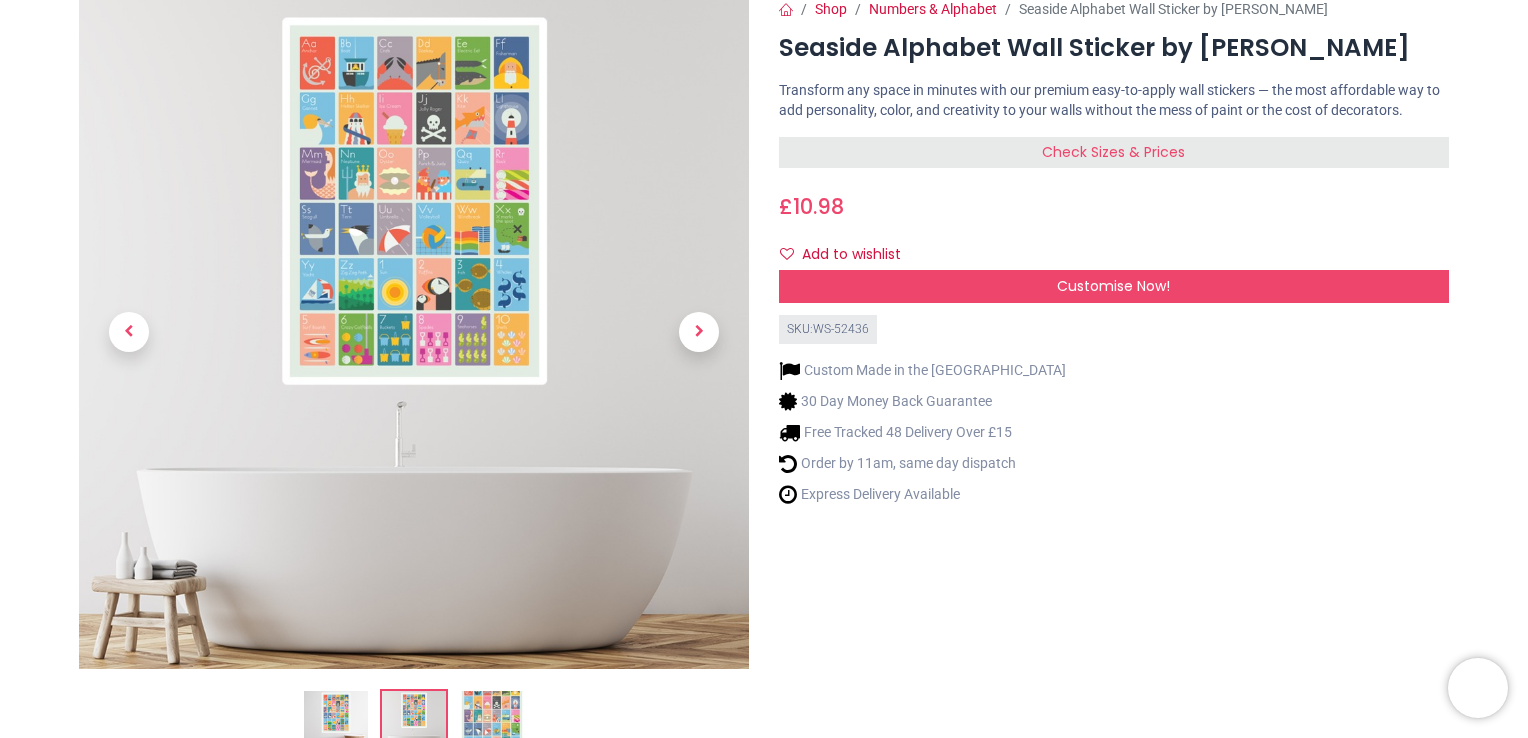 scroll, scrollTop: 0, scrollLeft: 0, axis: both 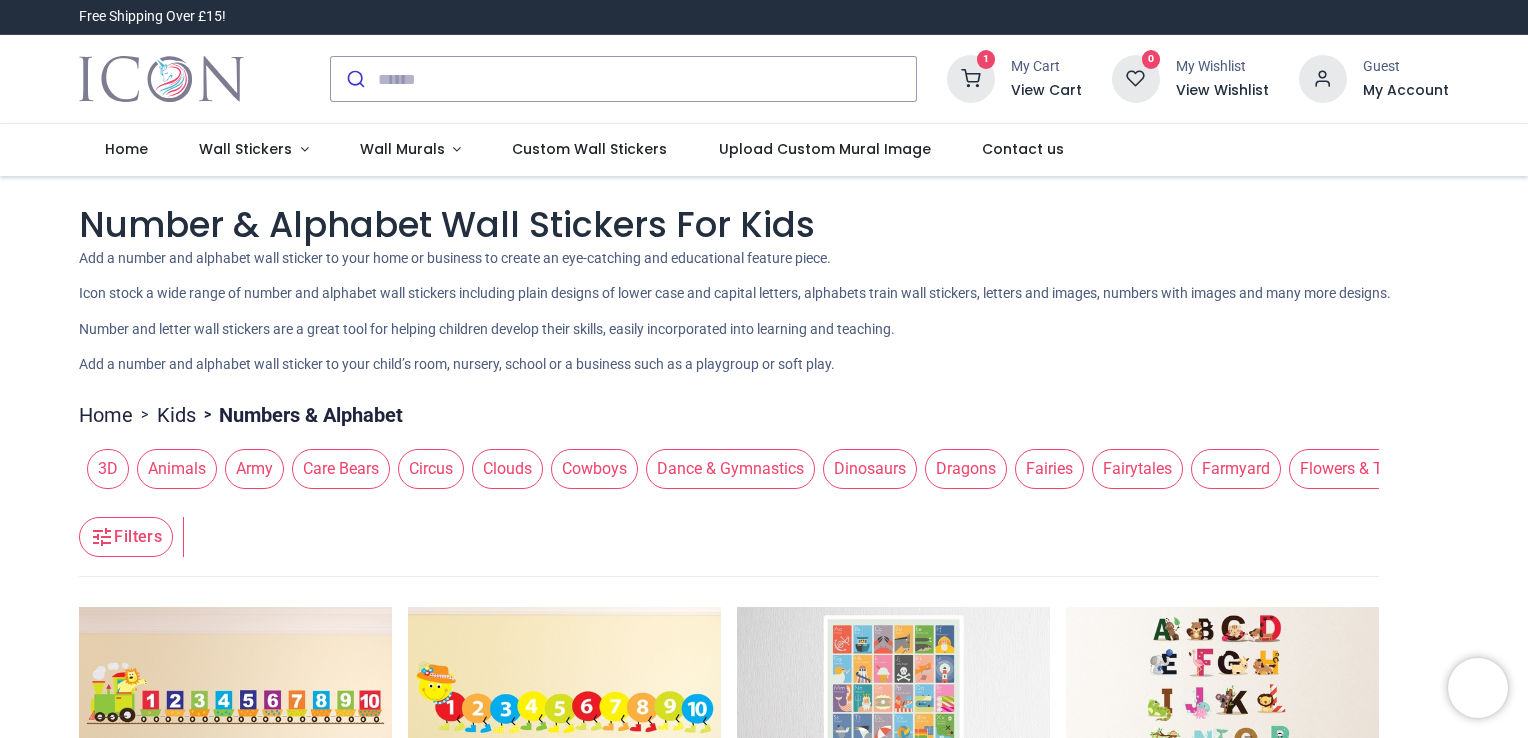 click at bounding box center (971, 79) 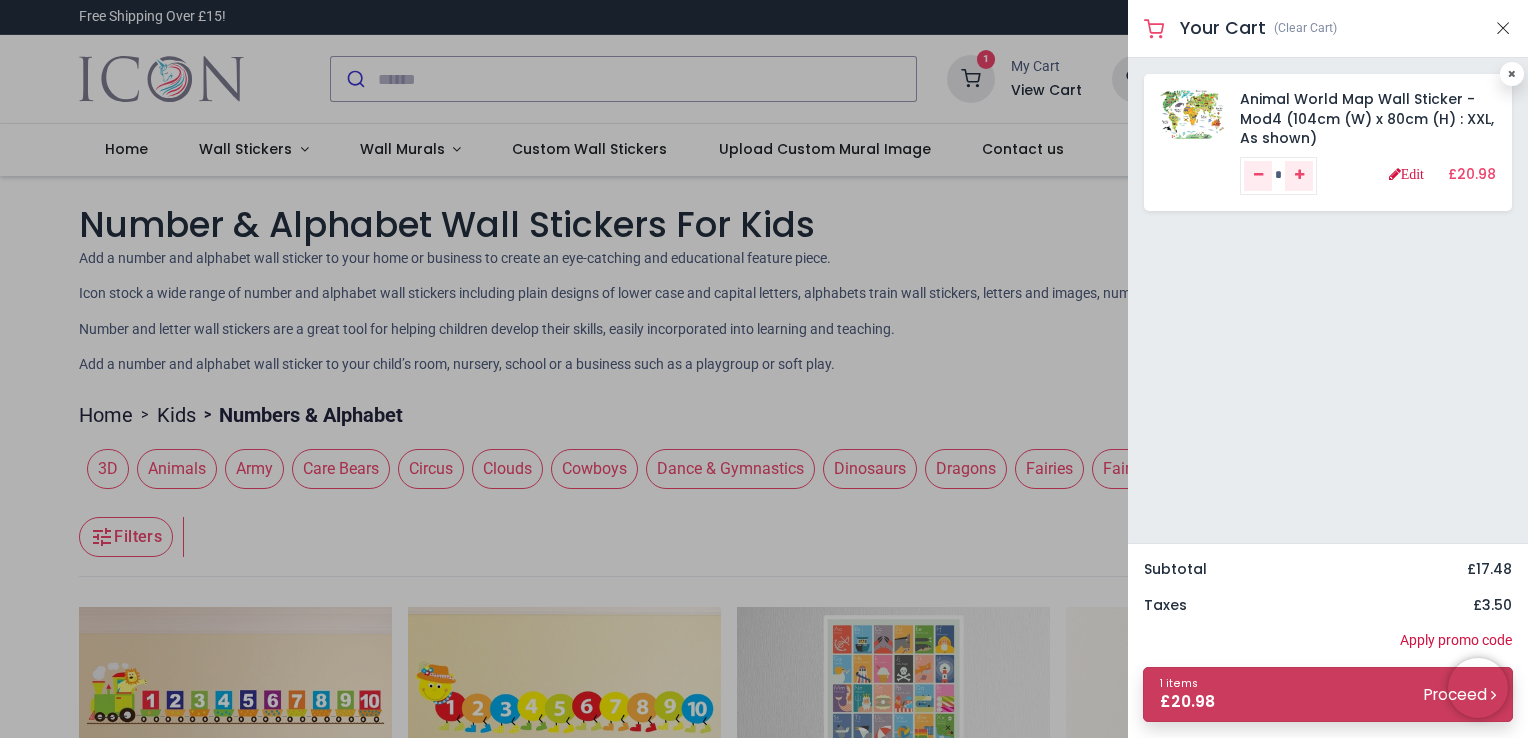 click on "1 items
£  20.98
Proceed" at bounding box center [1328, 694] 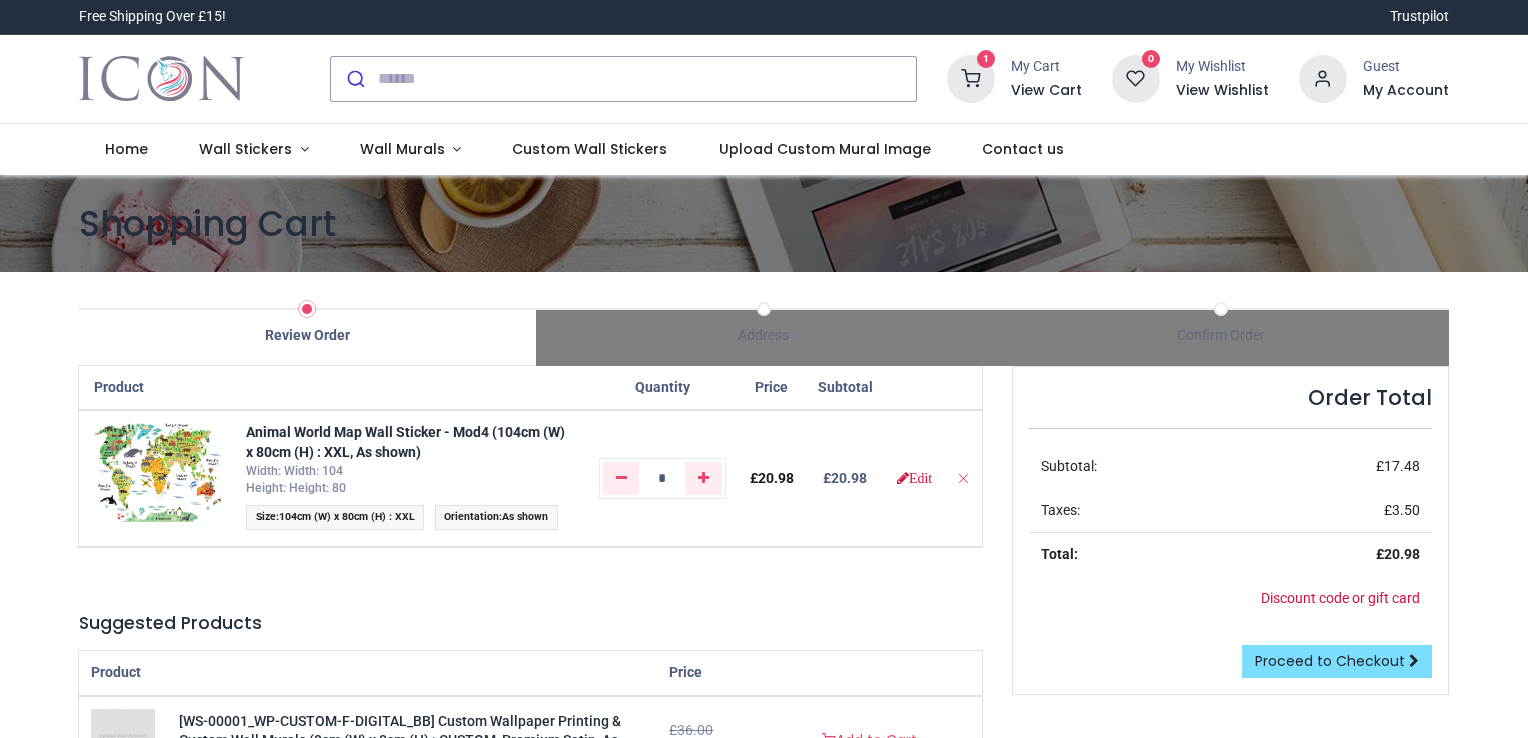 scroll, scrollTop: 0, scrollLeft: 0, axis: both 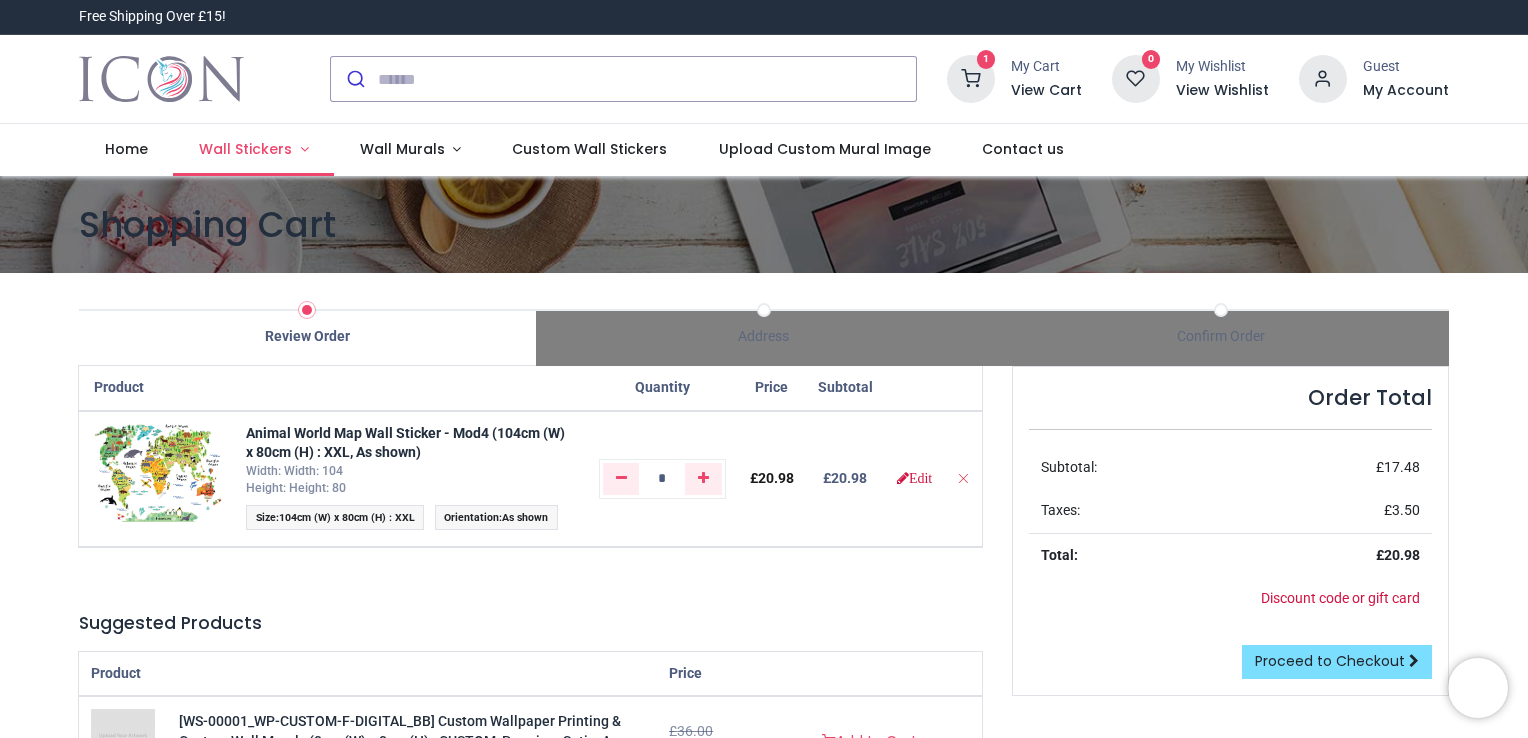 click on "Wall Stickers" at bounding box center [245, 149] 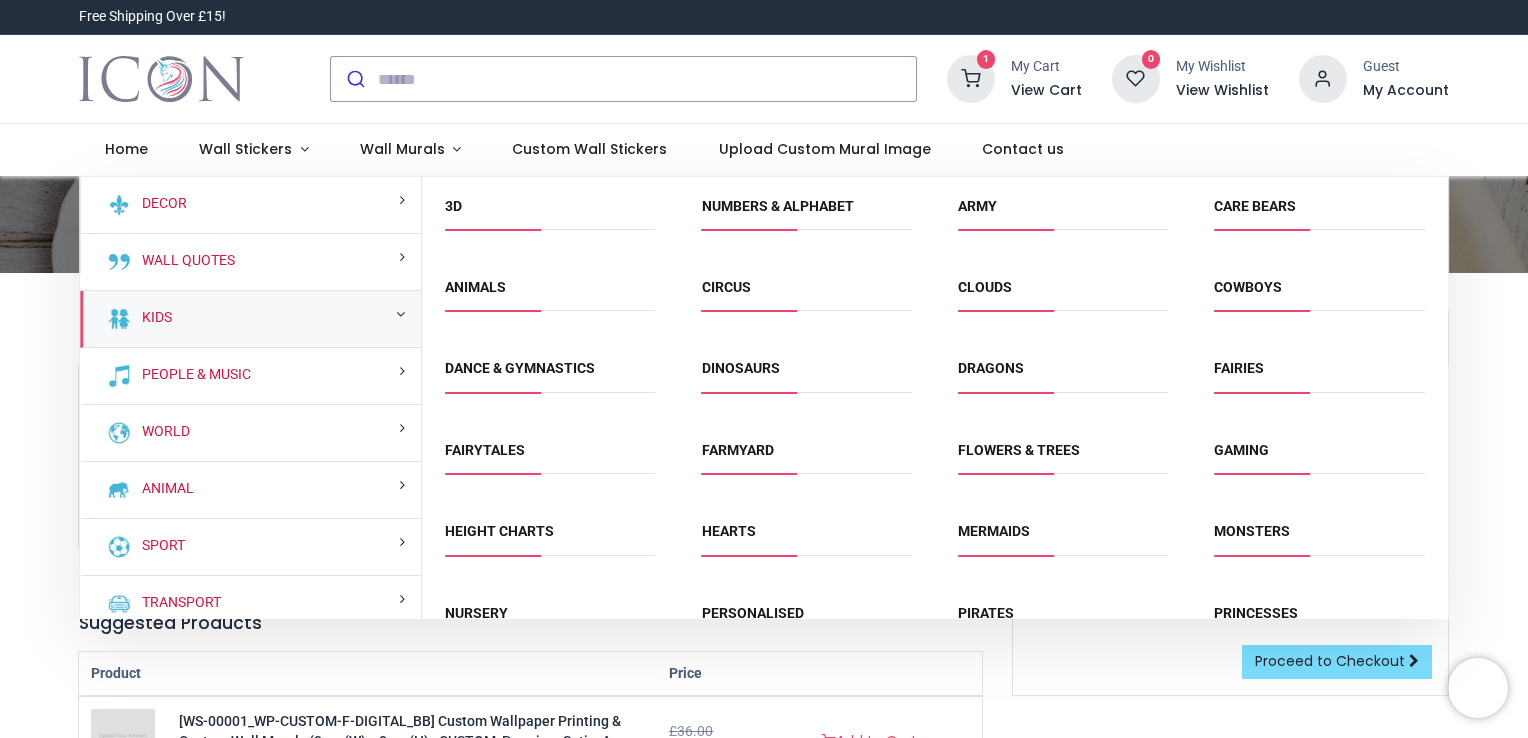 click on "Kids" at bounding box center (250, 319) 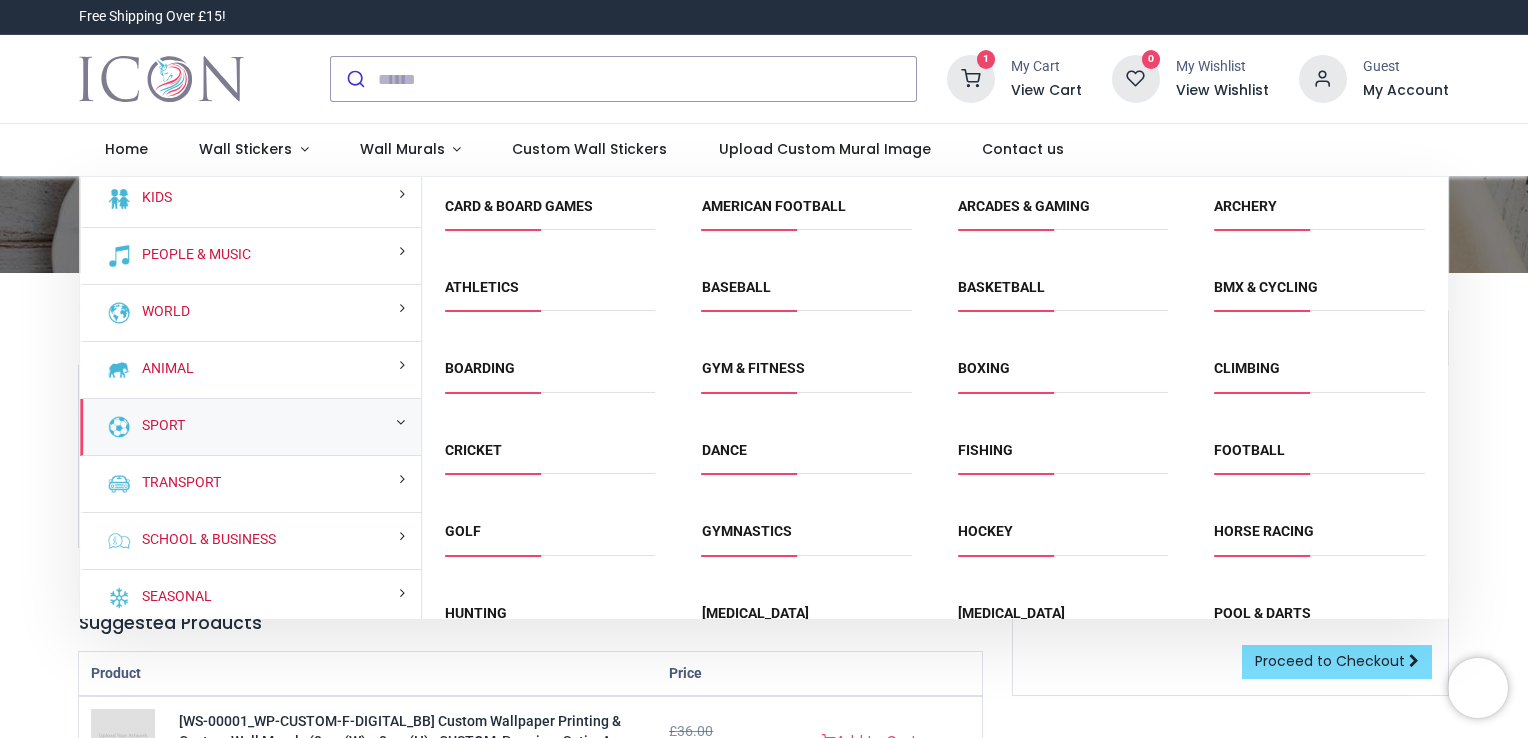 scroll, scrollTop: 124, scrollLeft: 0, axis: vertical 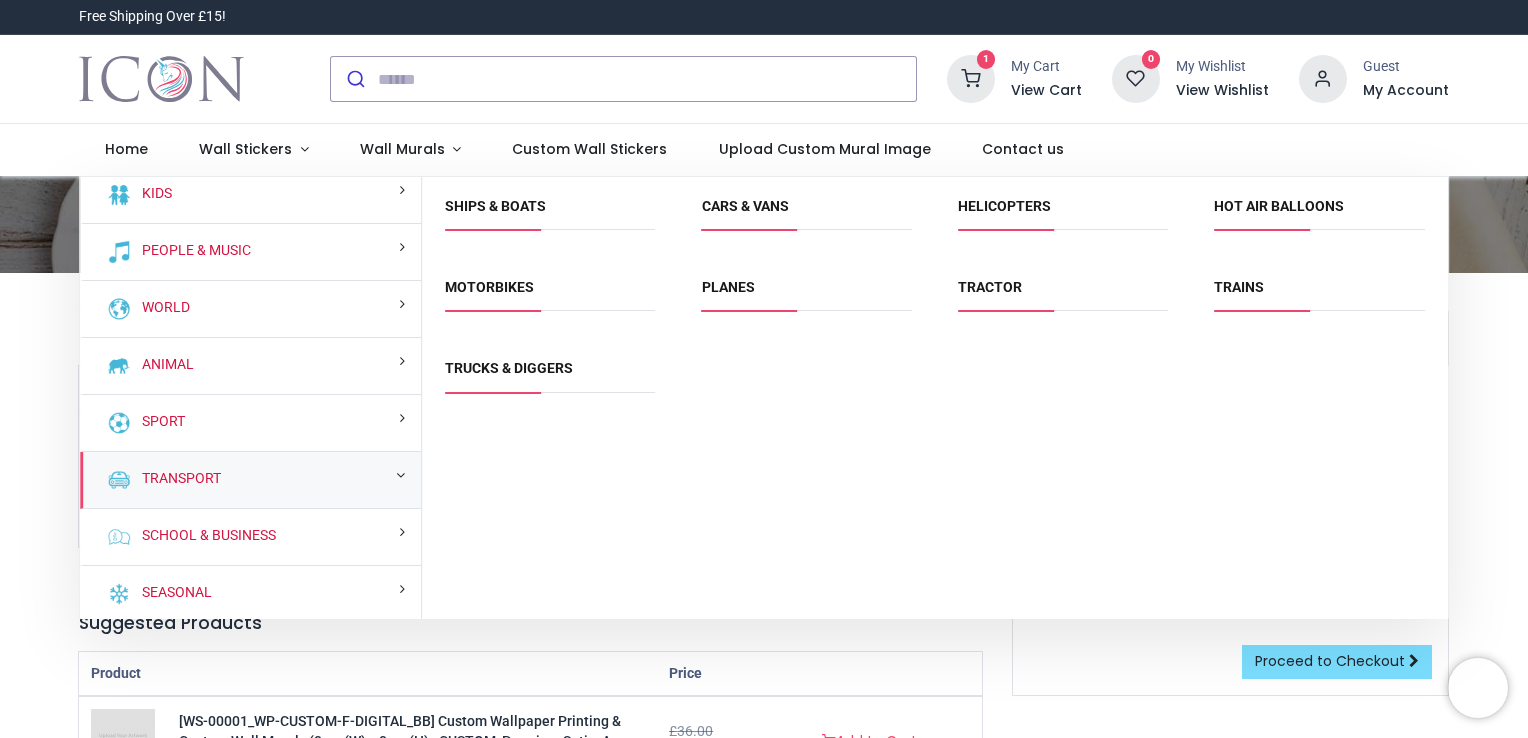 click on "Transport" at bounding box center [250, 480] 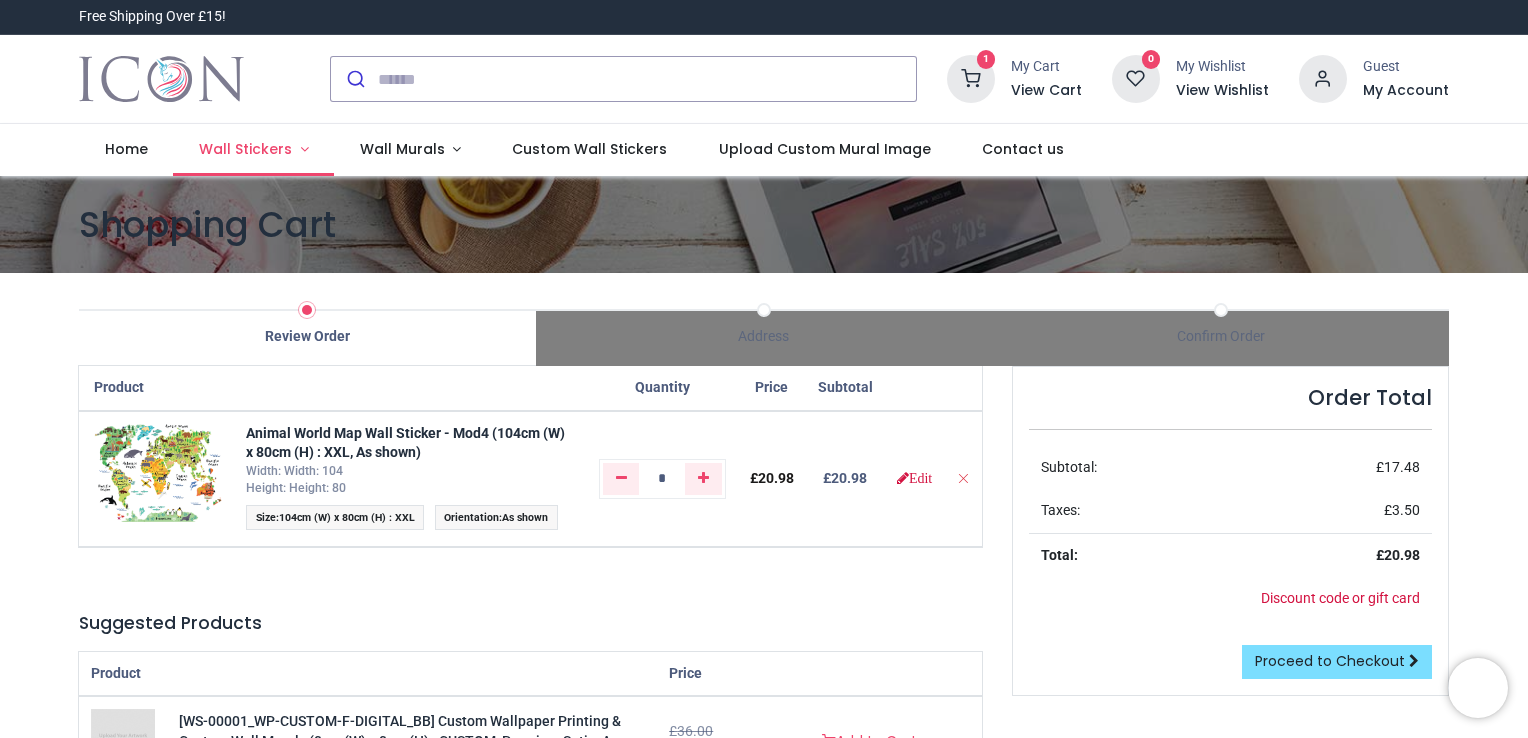 click on "Wall Stickers" at bounding box center [245, 149] 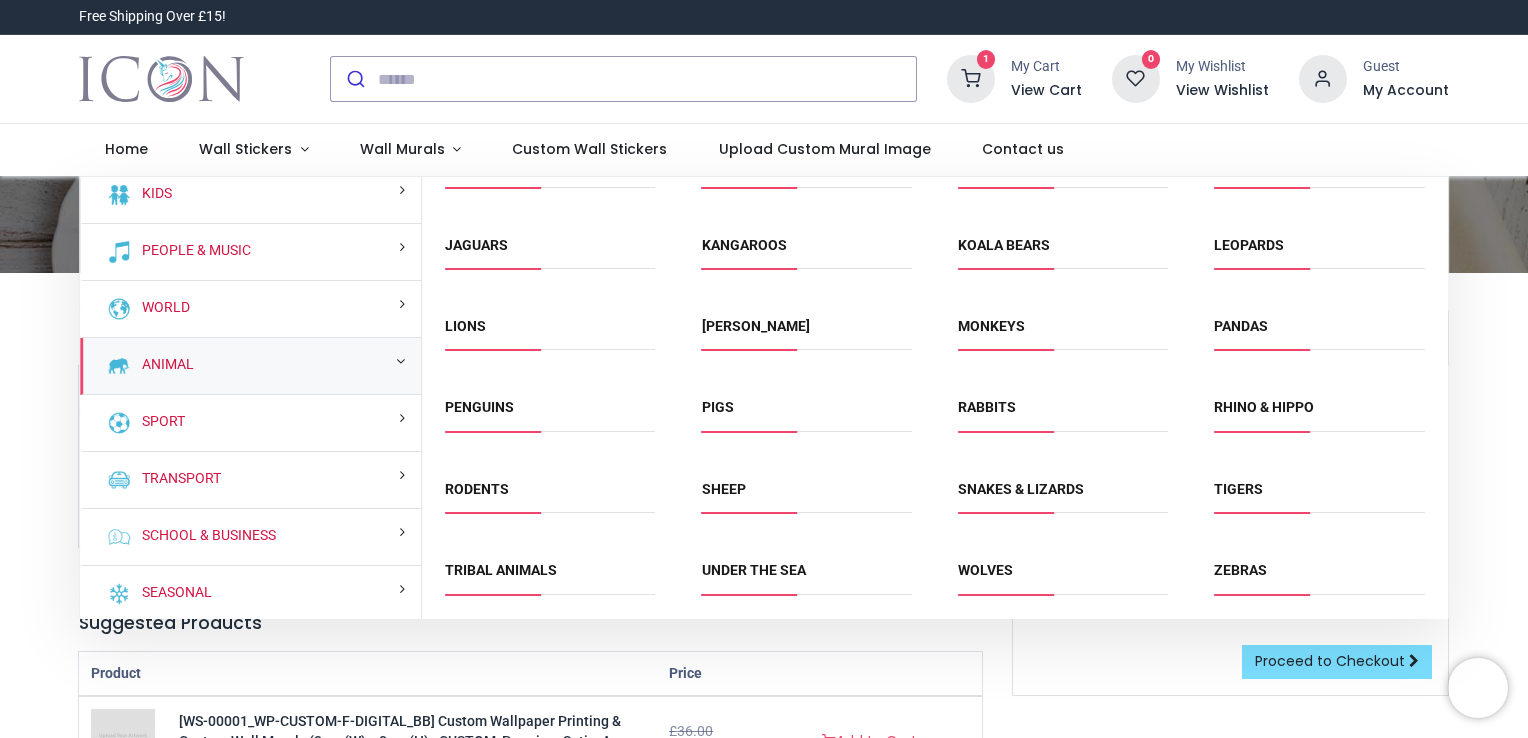 scroll, scrollTop: 0, scrollLeft: 0, axis: both 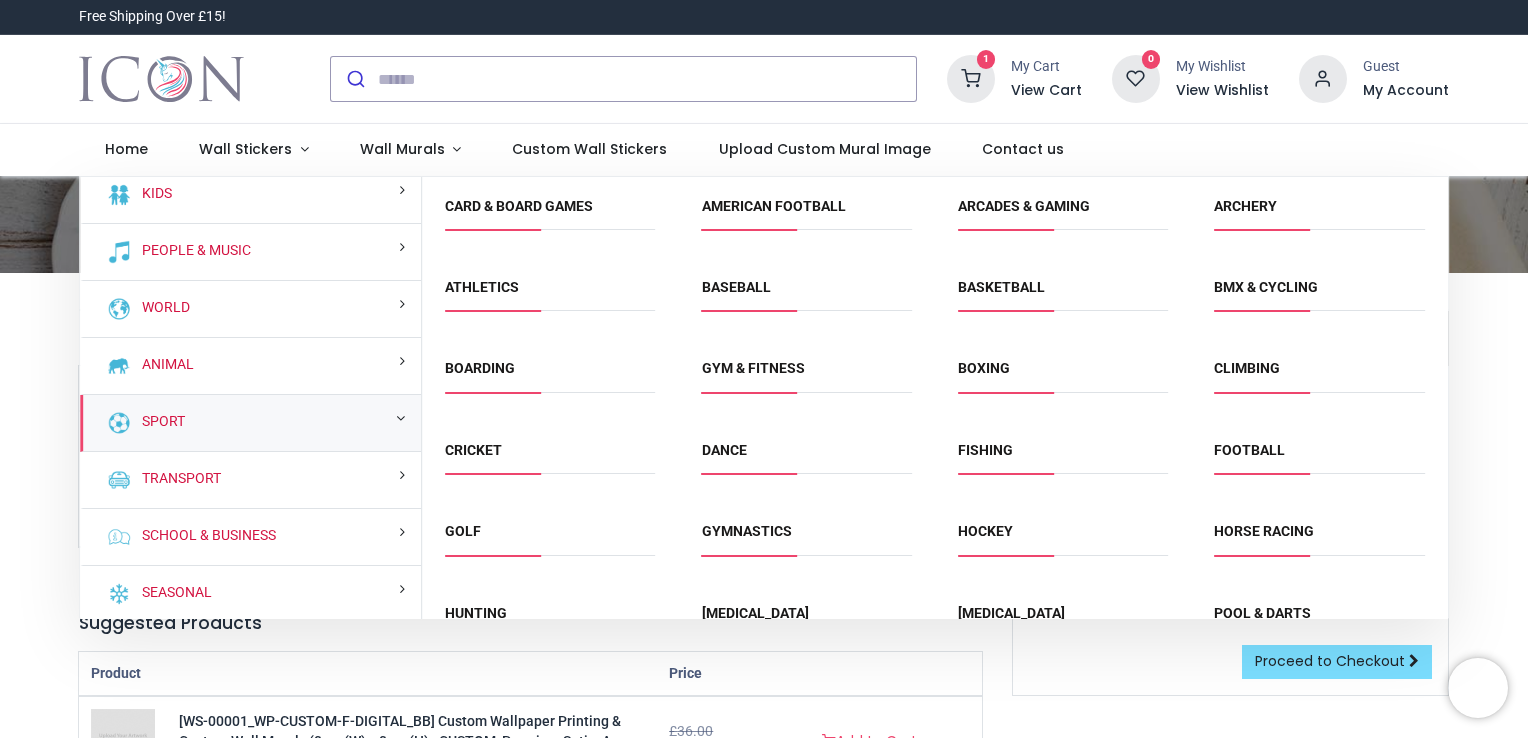 click at bounding box center [971, 79] 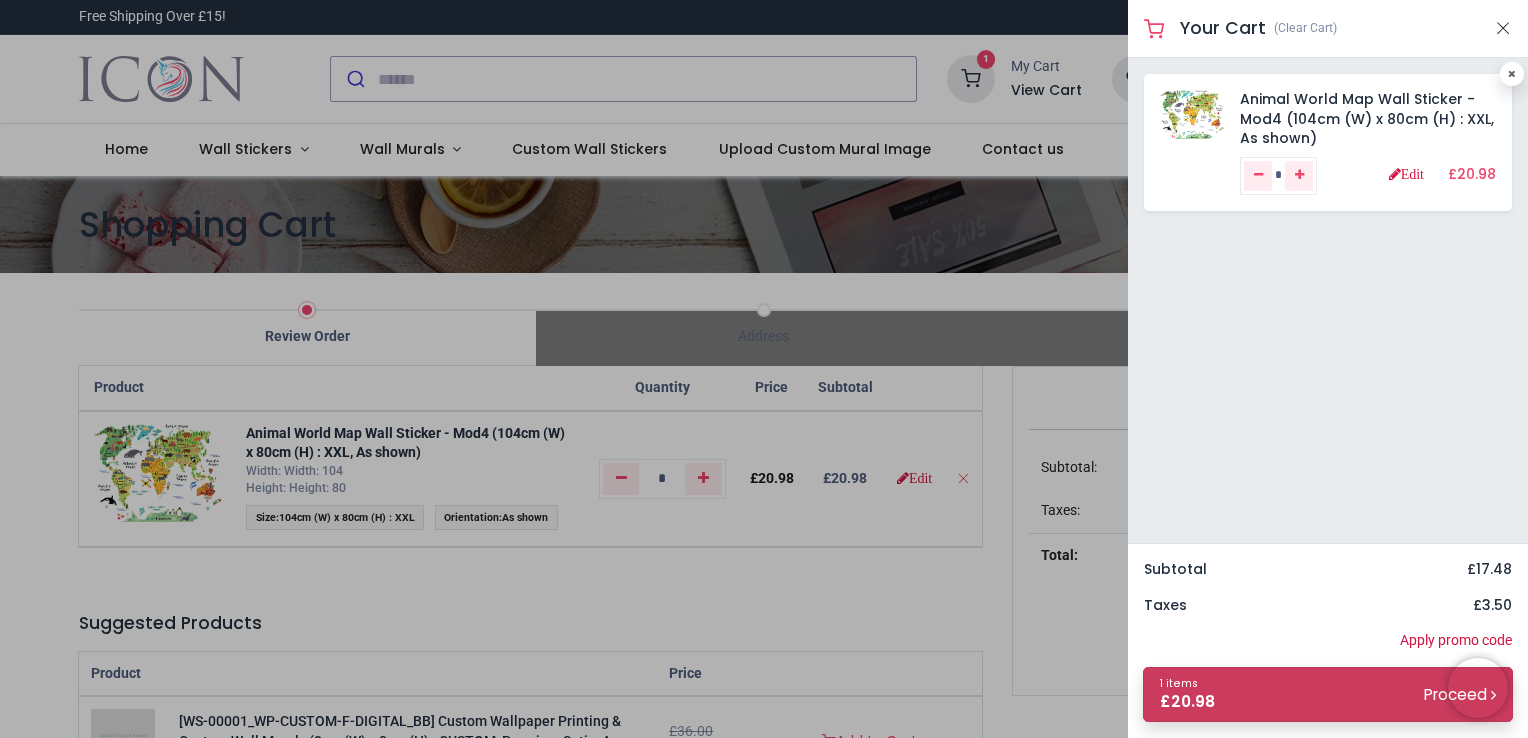 click on "1 items
£  20.98
Proceed" at bounding box center (1328, 694) 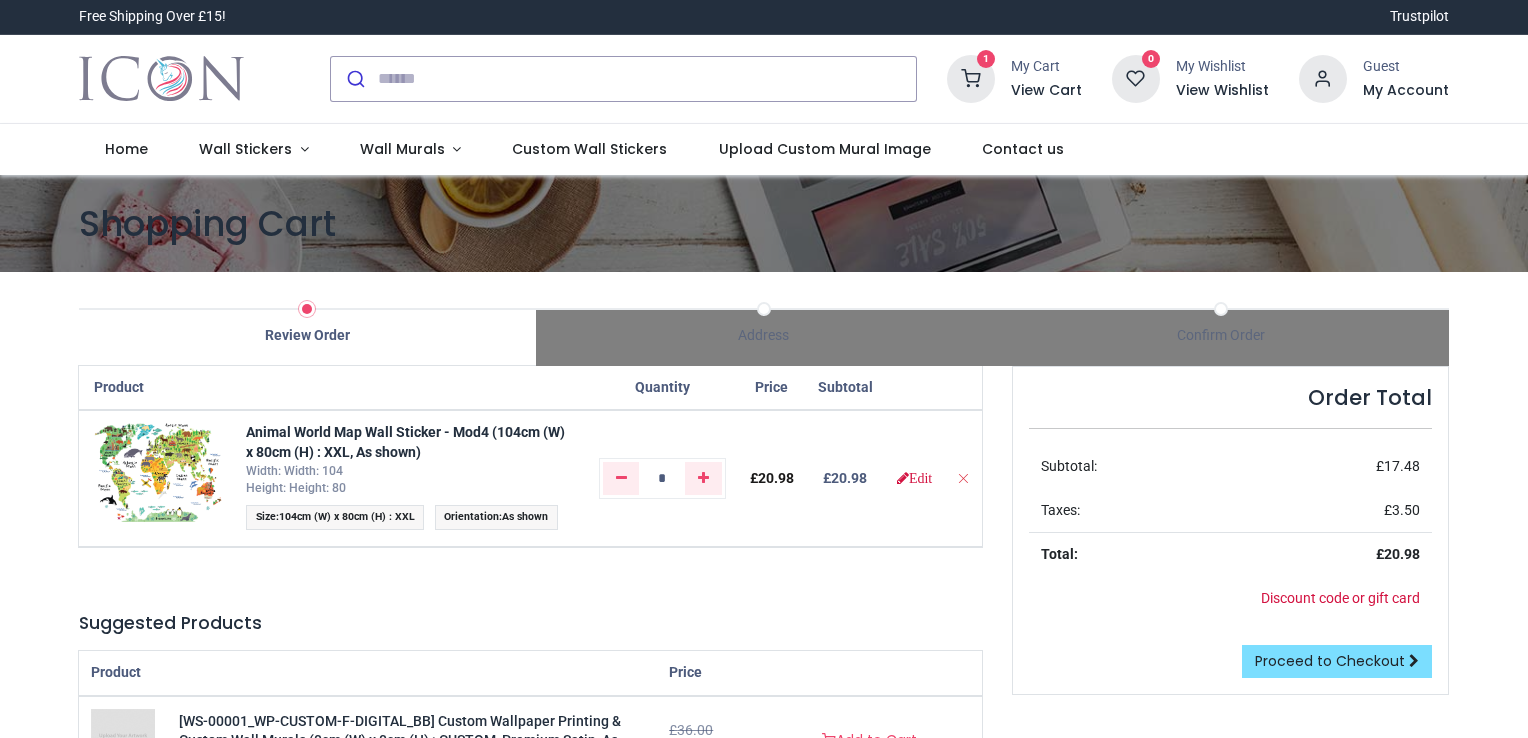 scroll, scrollTop: 0, scrollLeft: 0, axis: both 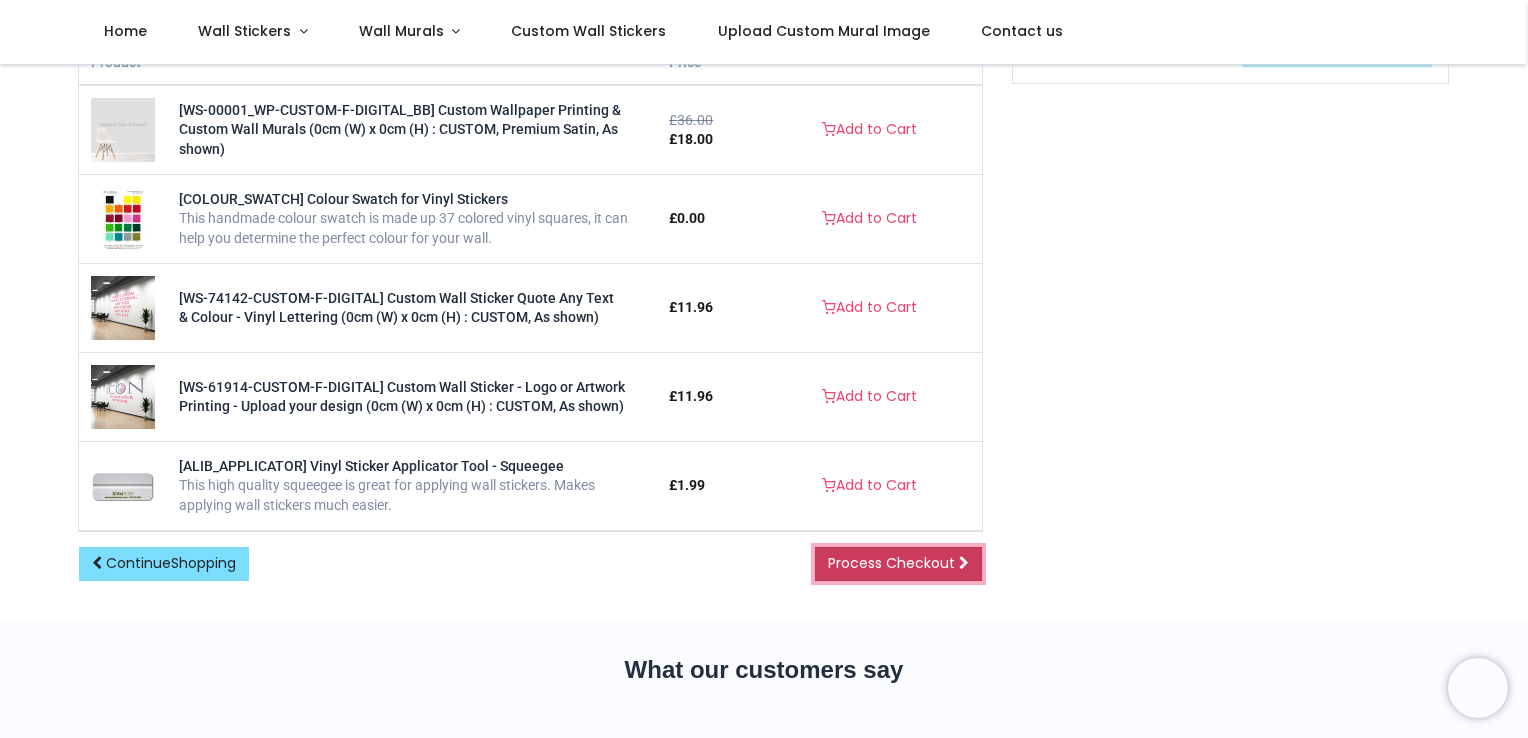 click on "Process Checkout" at bounding box center [891, 563] 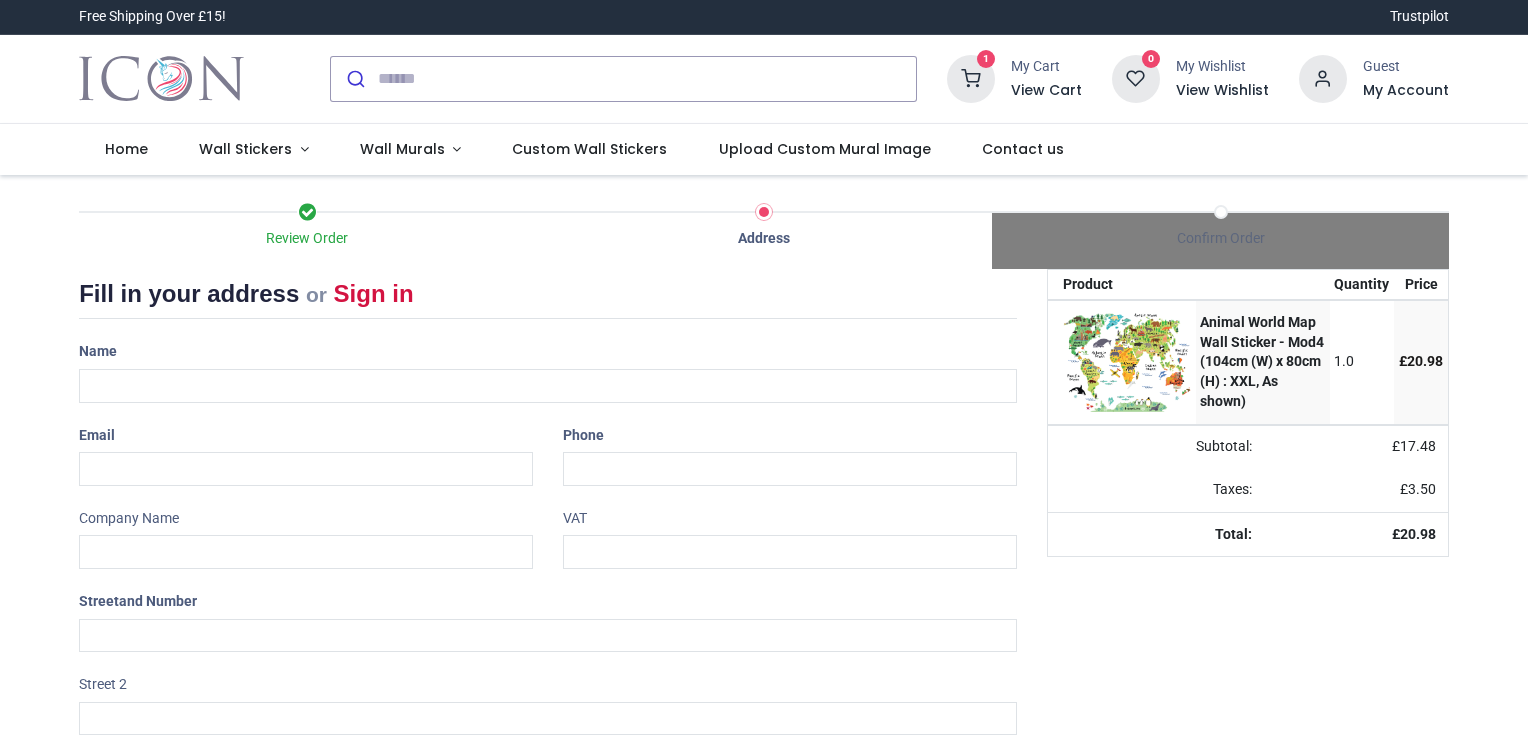 scroll, scrollTop: 0, scrollLeft: 0, axis: both 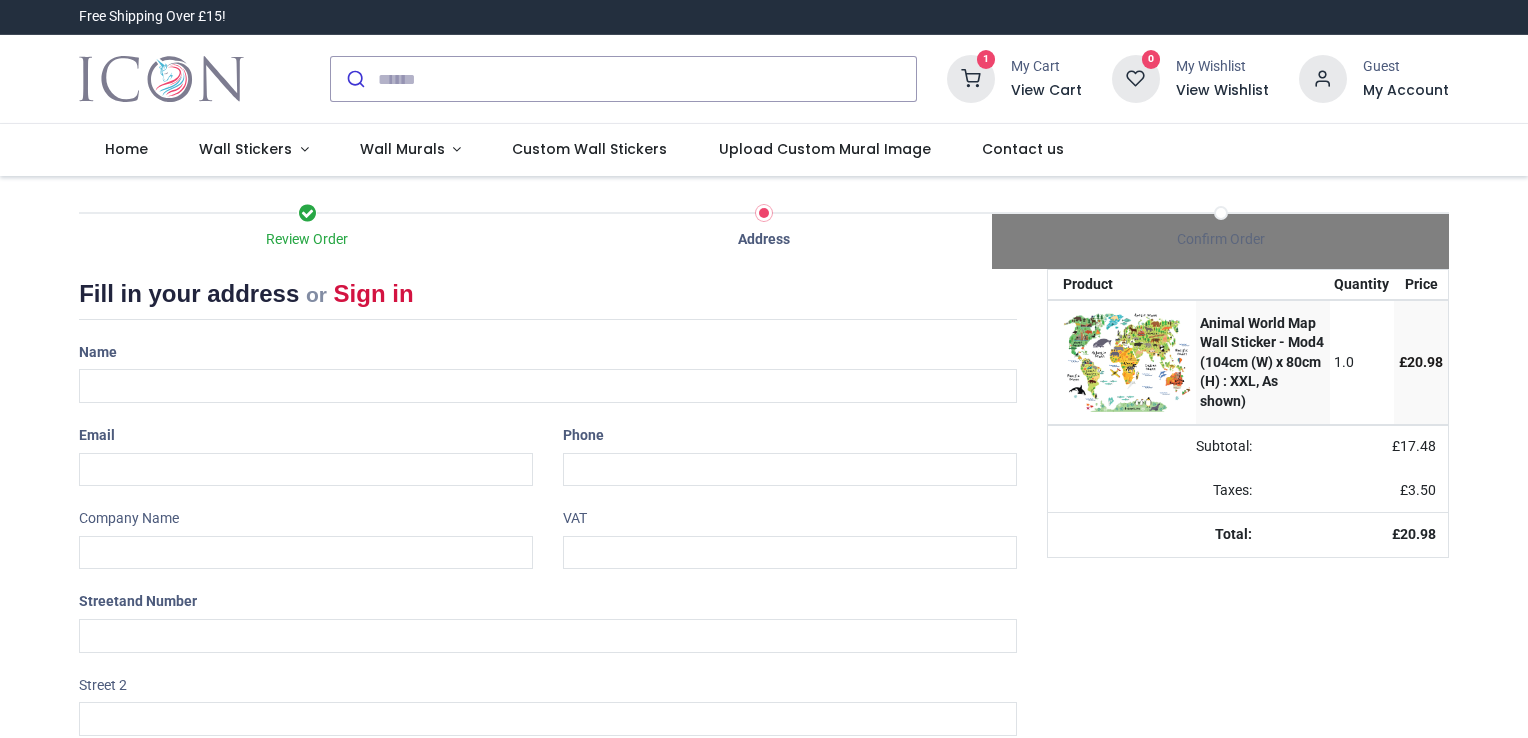 select on "***" 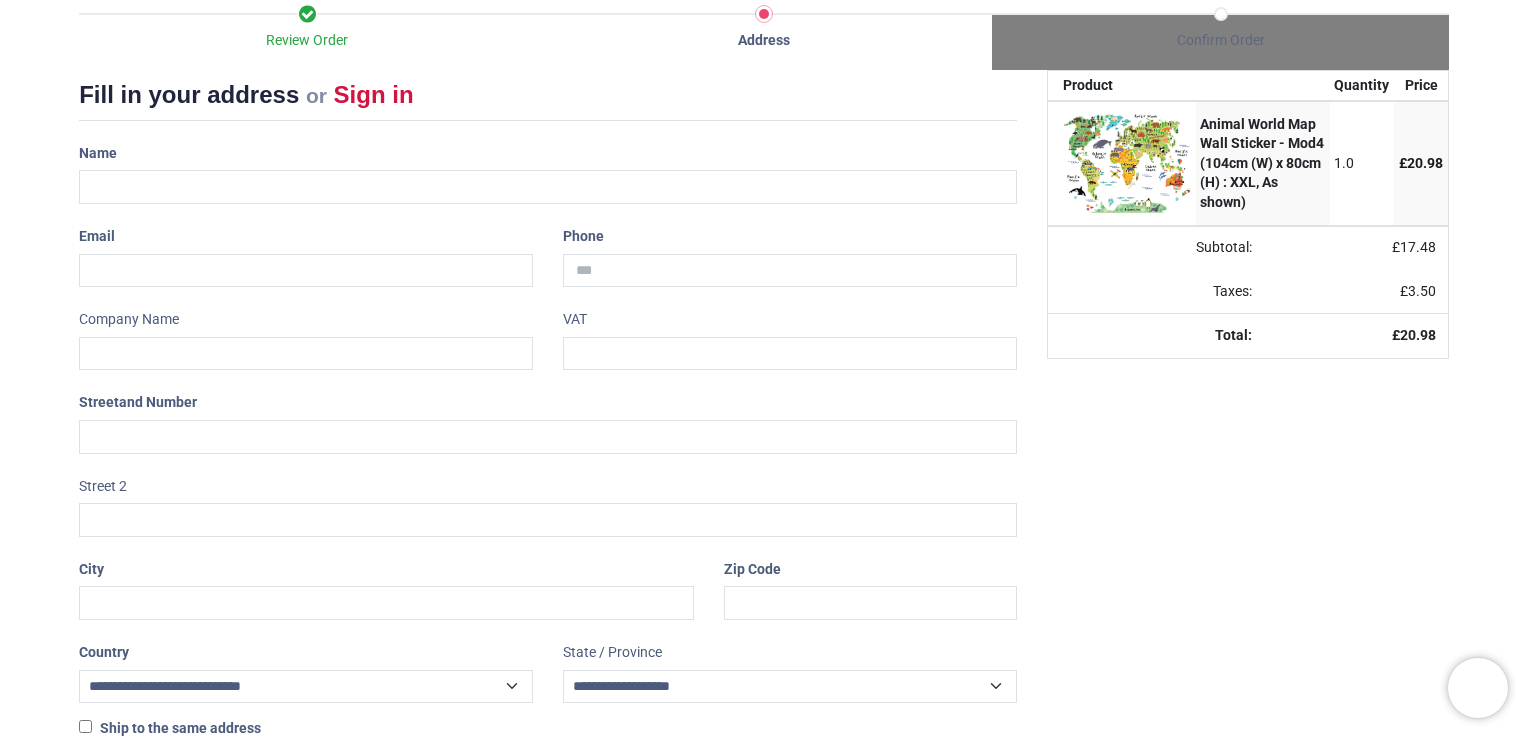 scroll, scrollTop: 200, scrollLeft: 0, axis: vertical 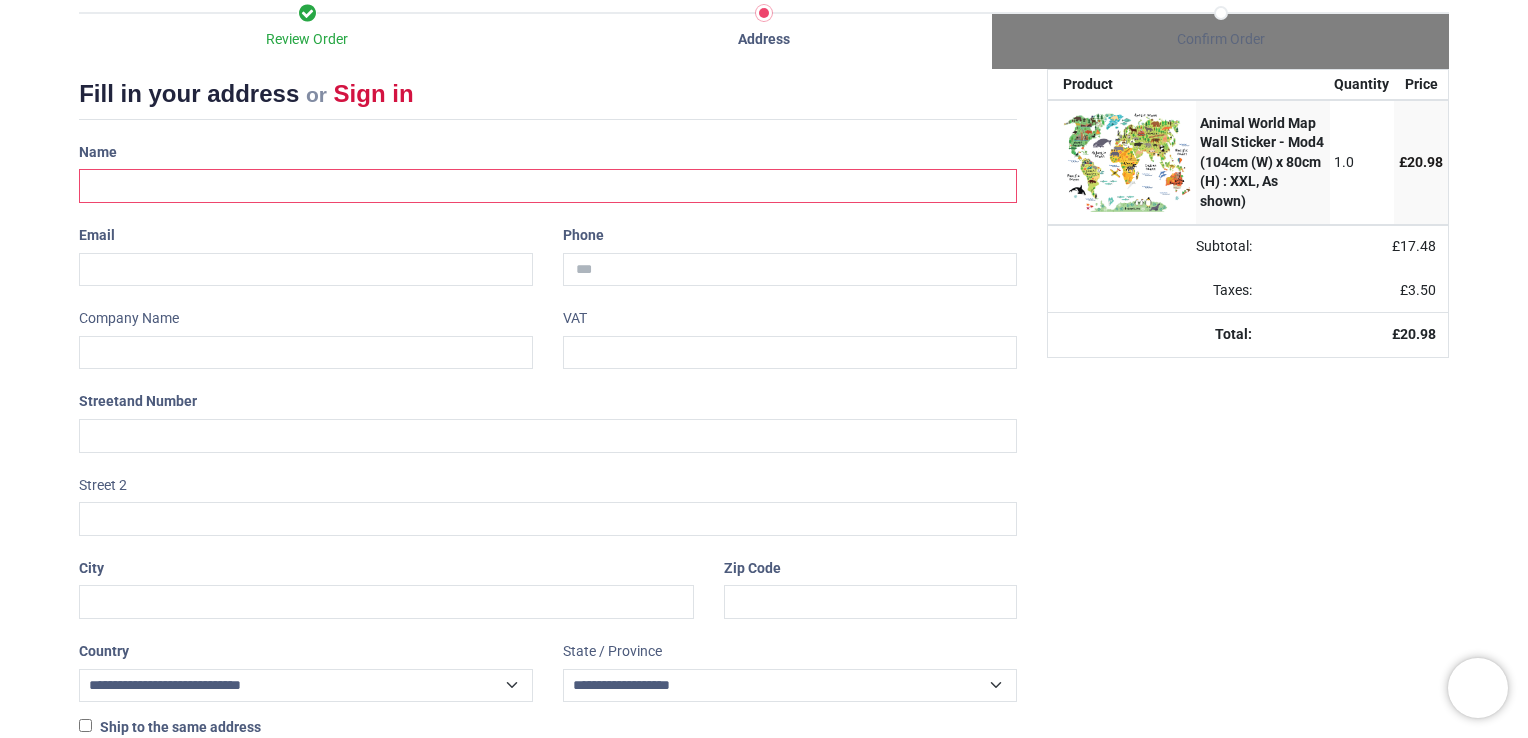 click at bounding box center [548, 186] 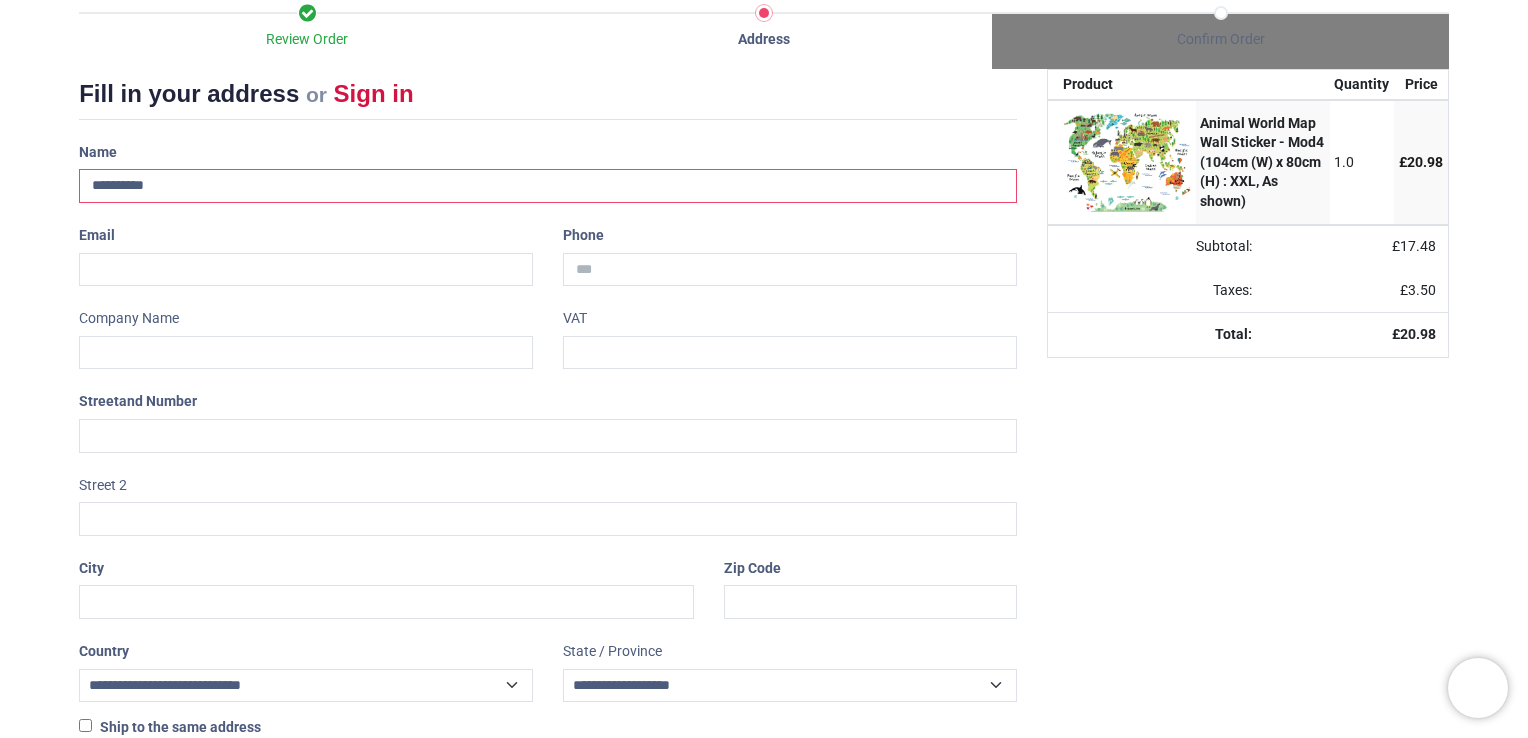 type on "**********" 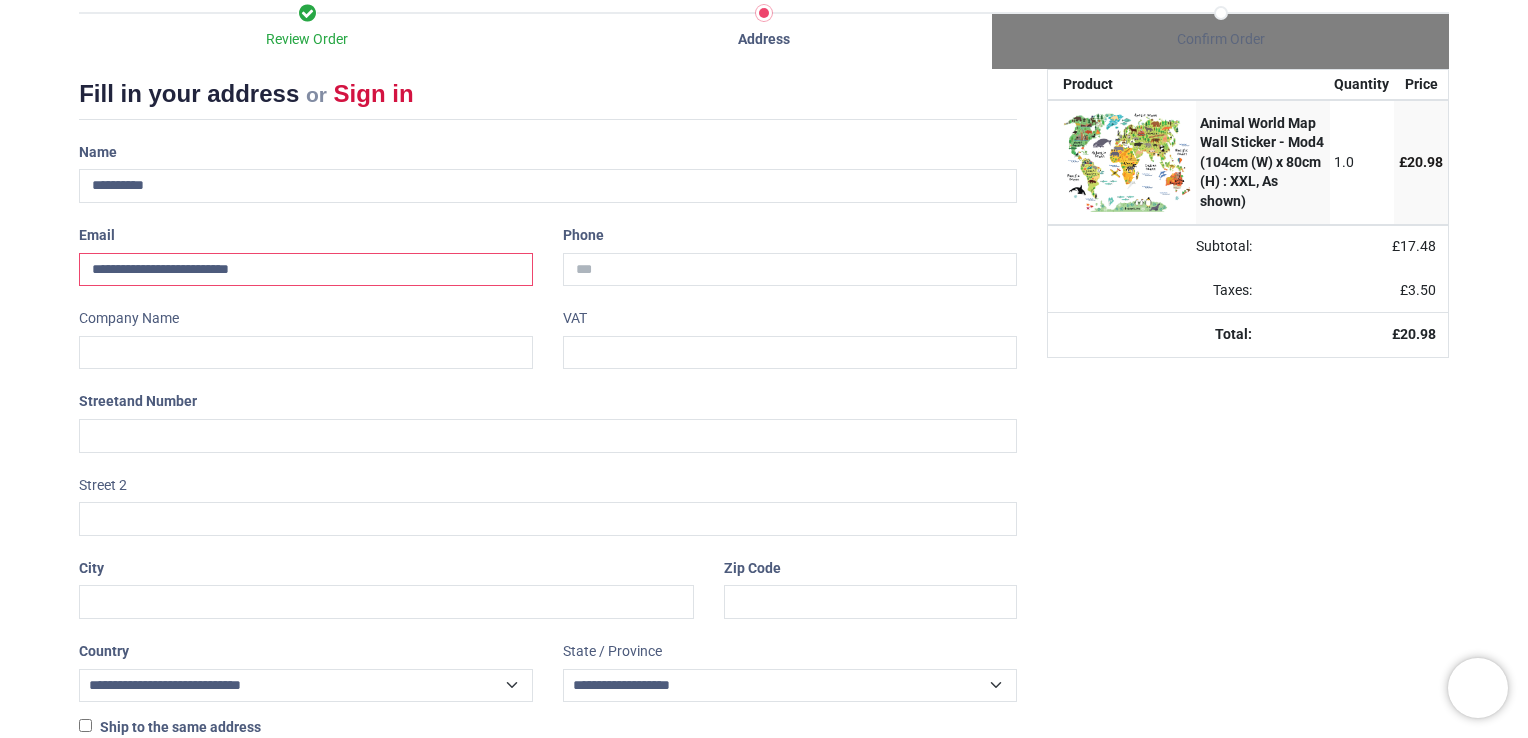 type on "**********" 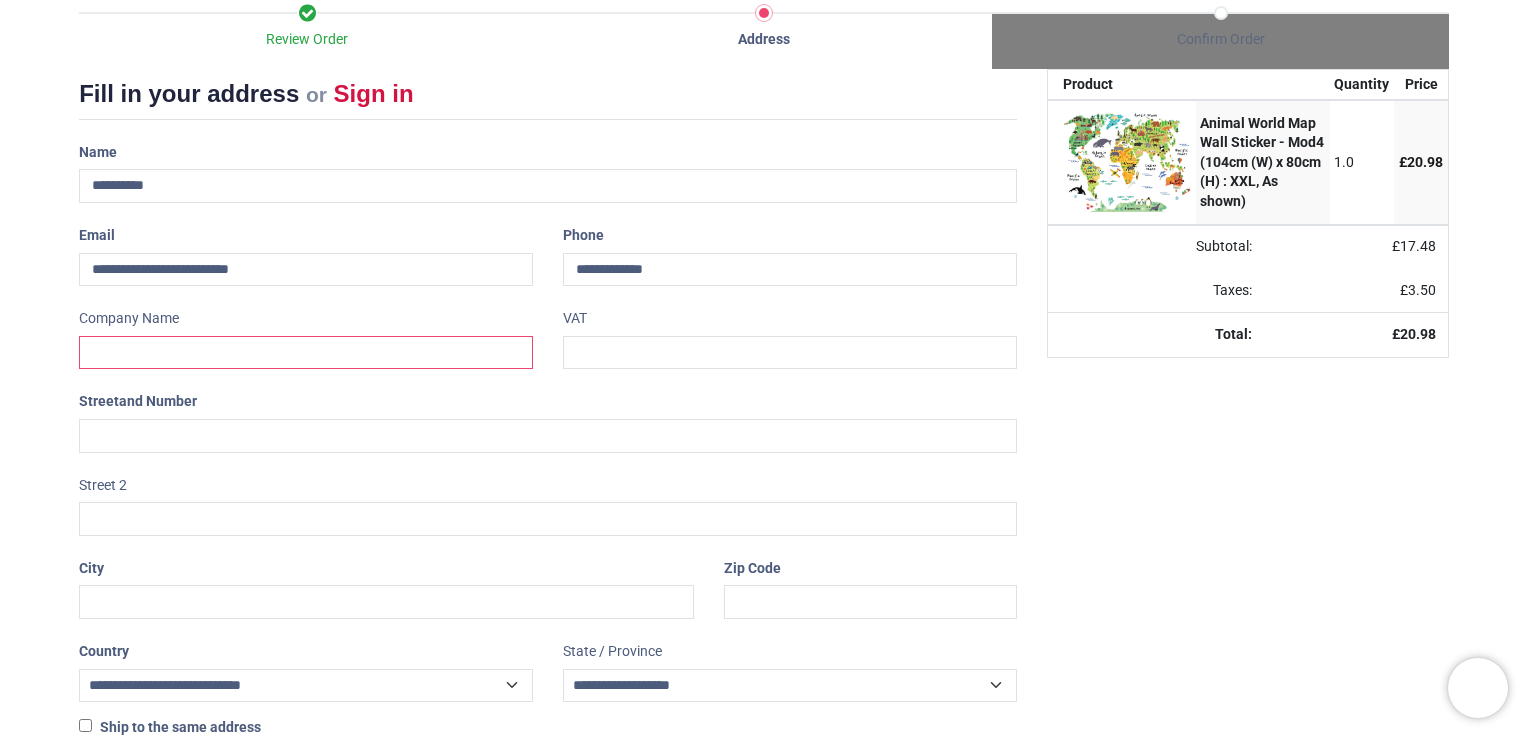 type on "**********" 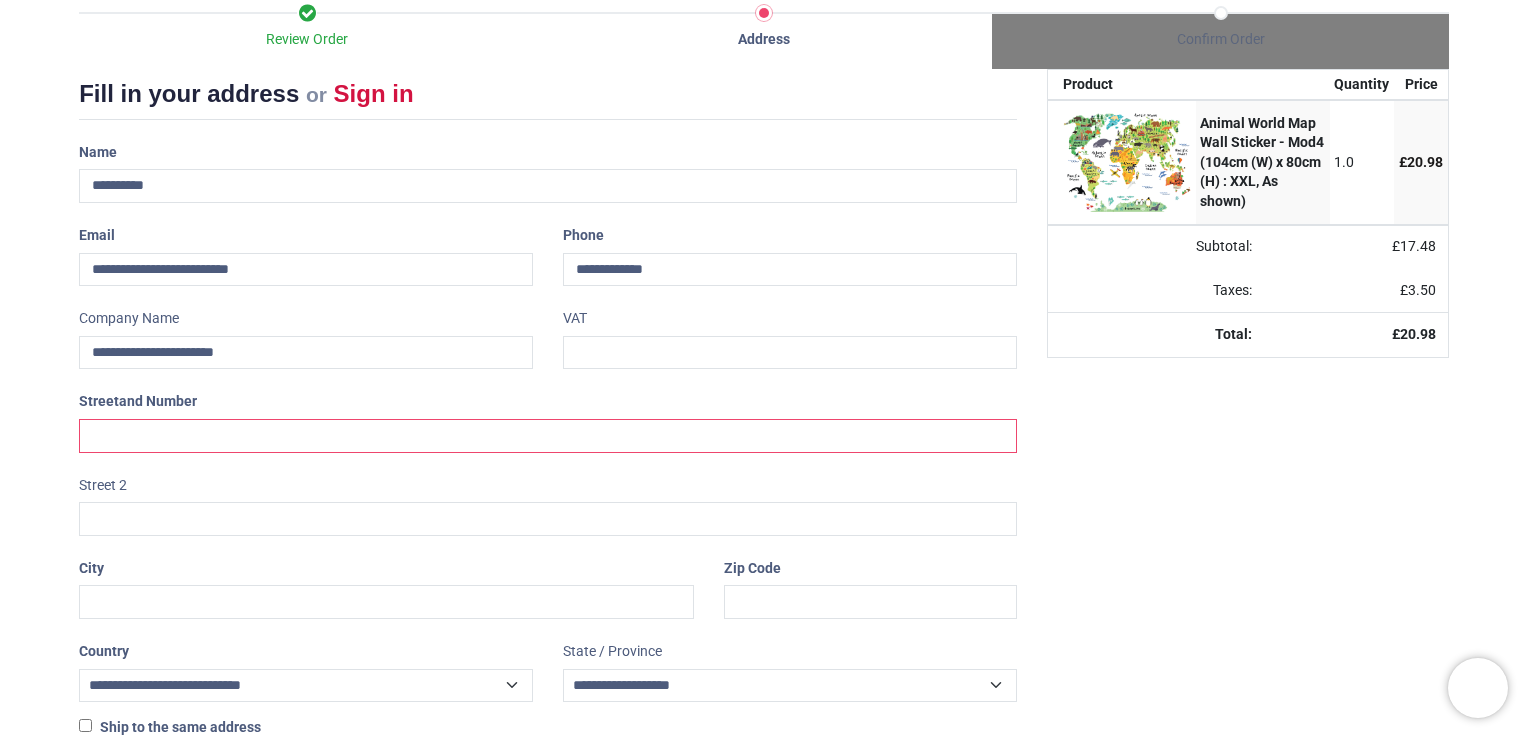 type on "**********" 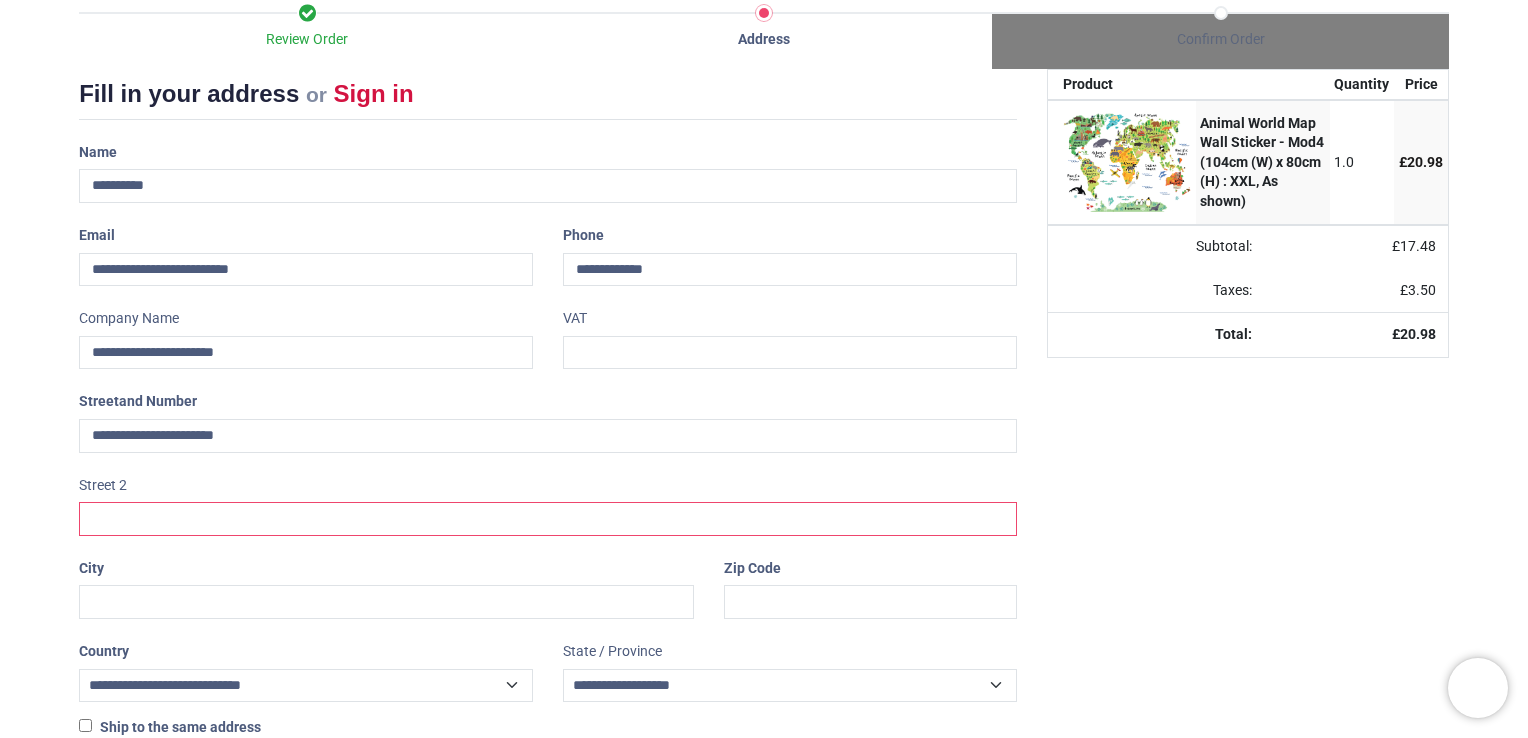 type on "**********" 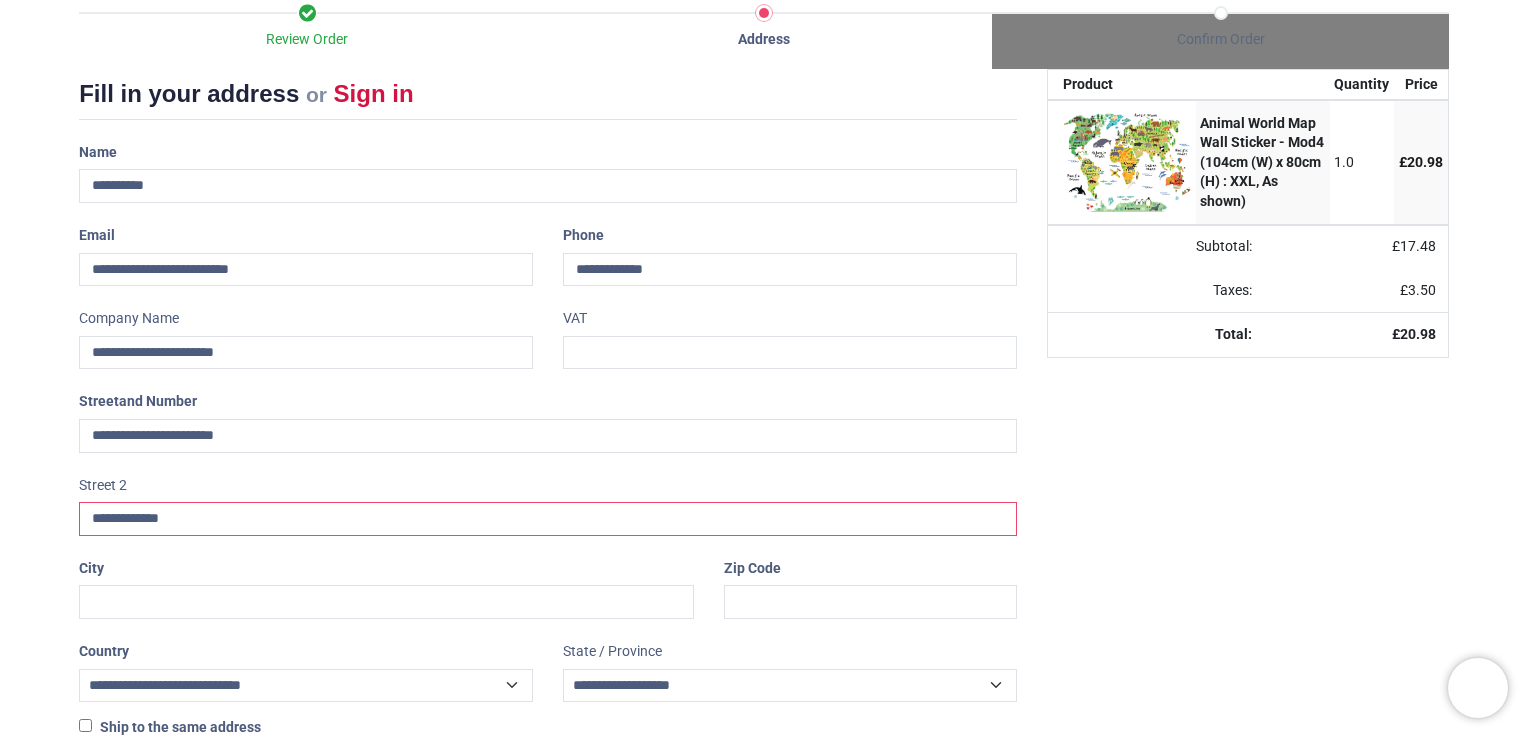 type on "*******" 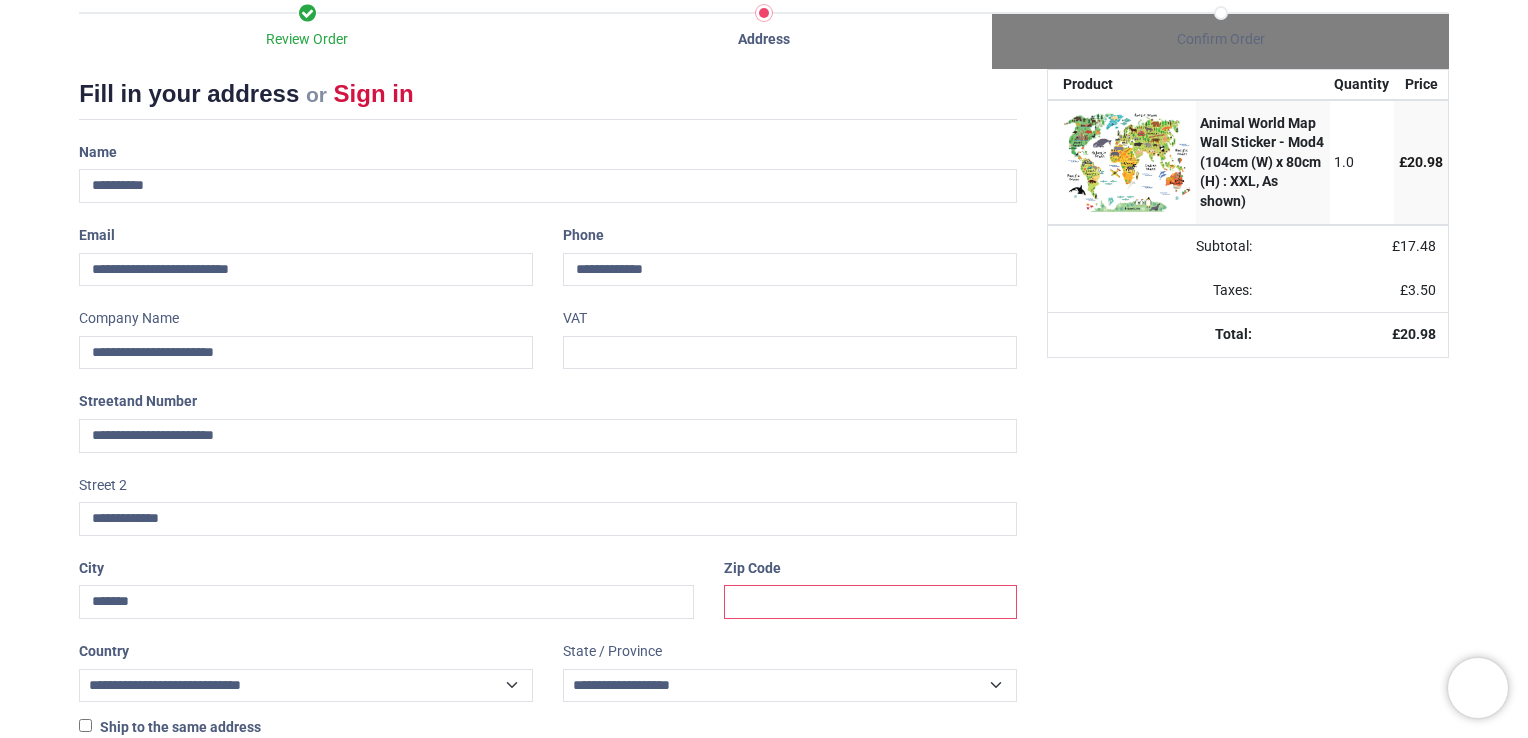 type on "********" 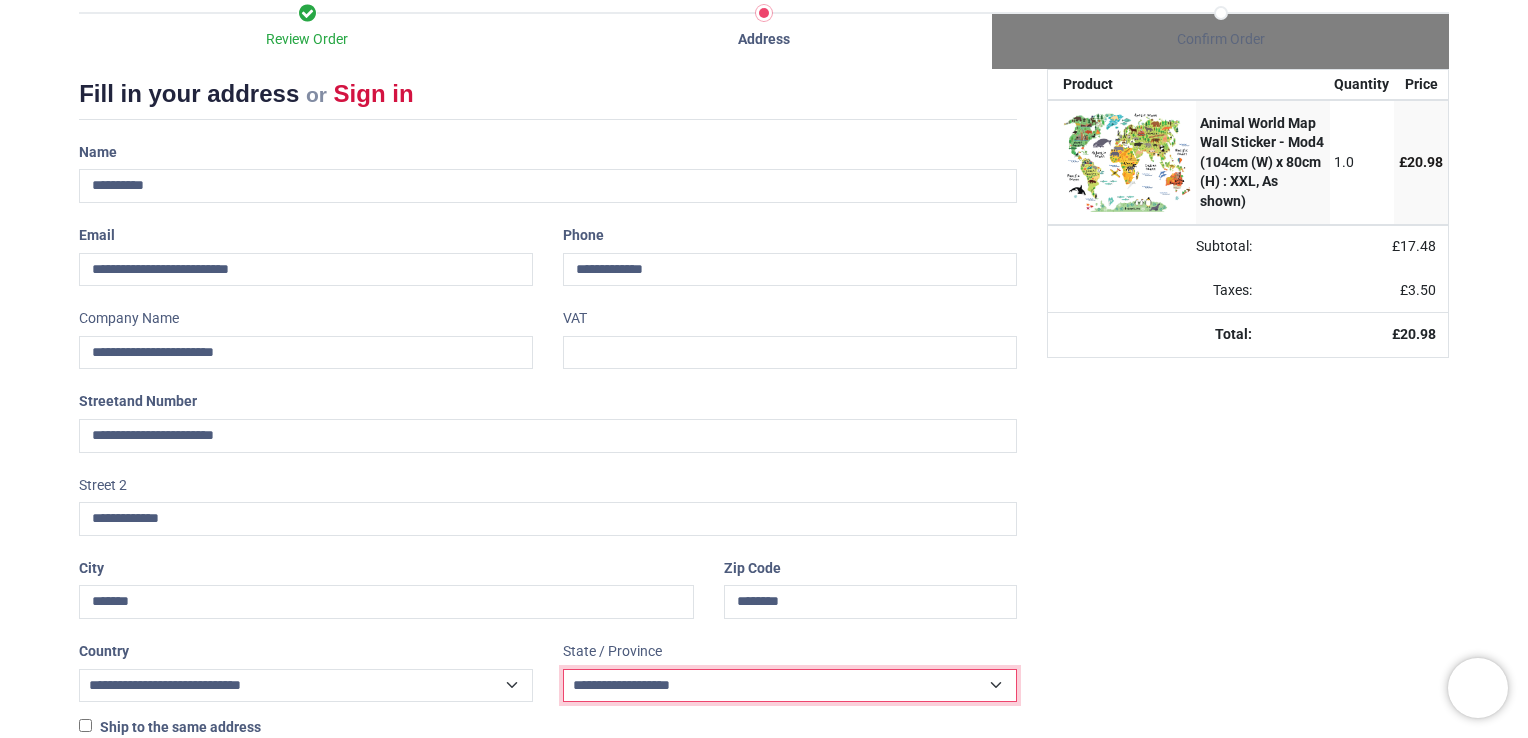 select on "***" 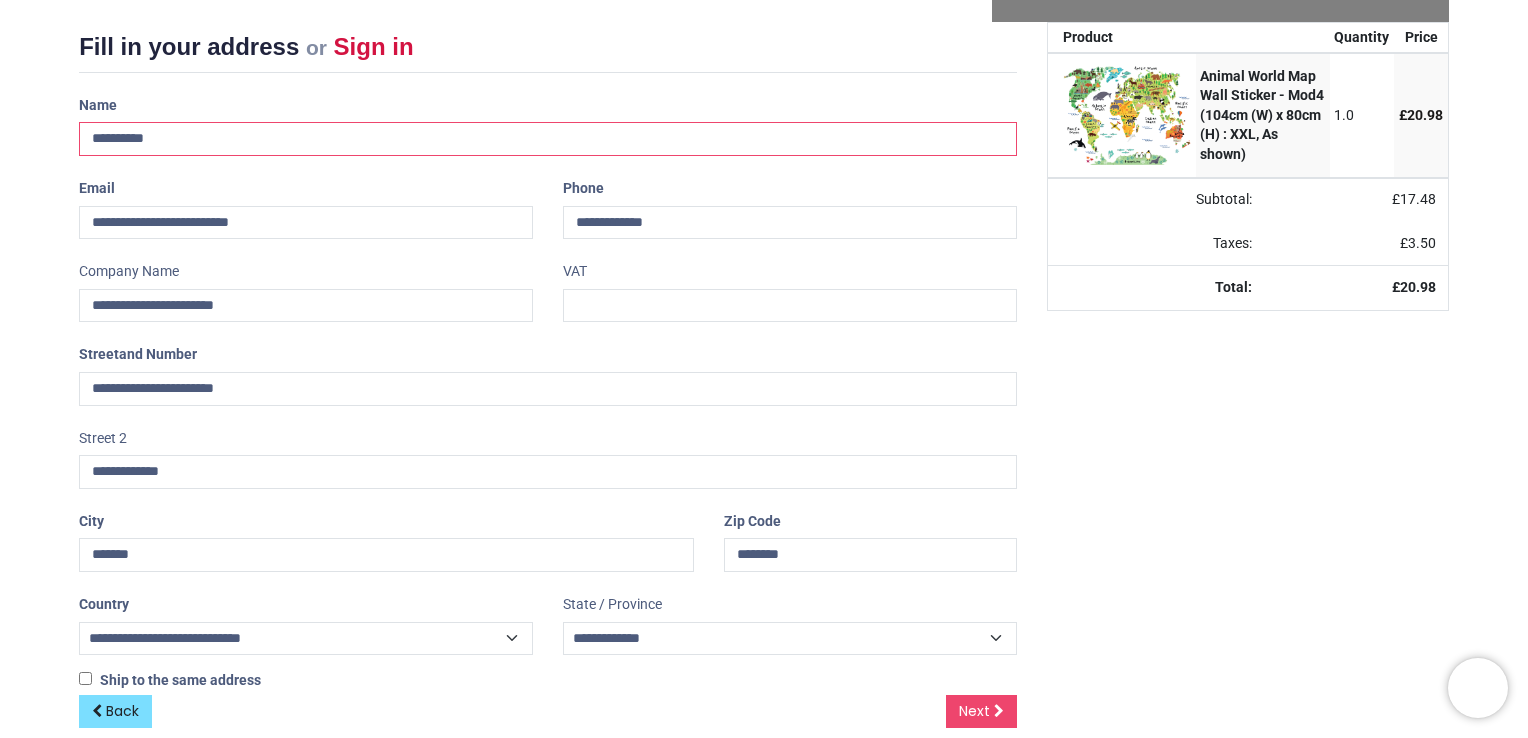 scroll, scrollTop: 273, scrollLeft: 0, axis: vertical 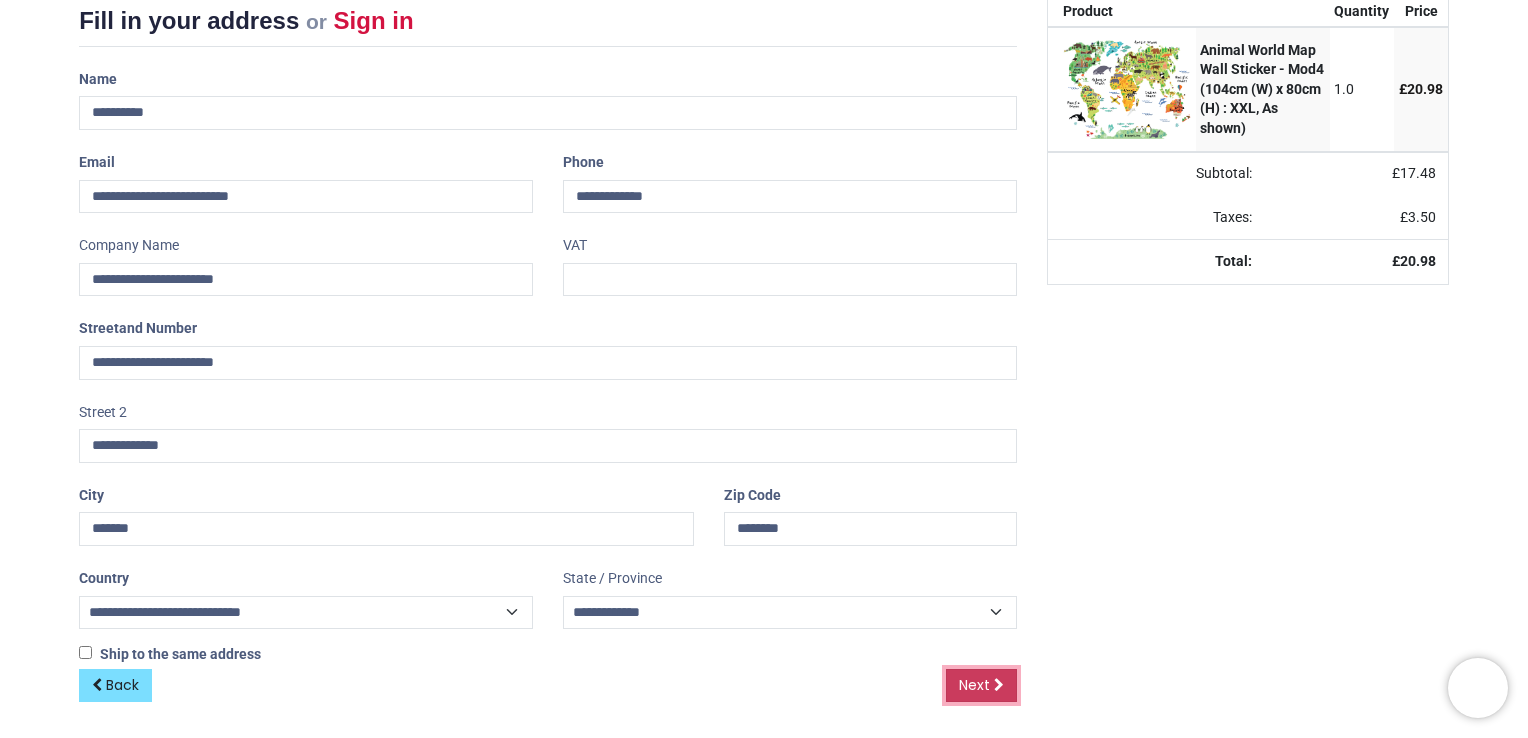 click on "Next" at bounding box center [974, 685] 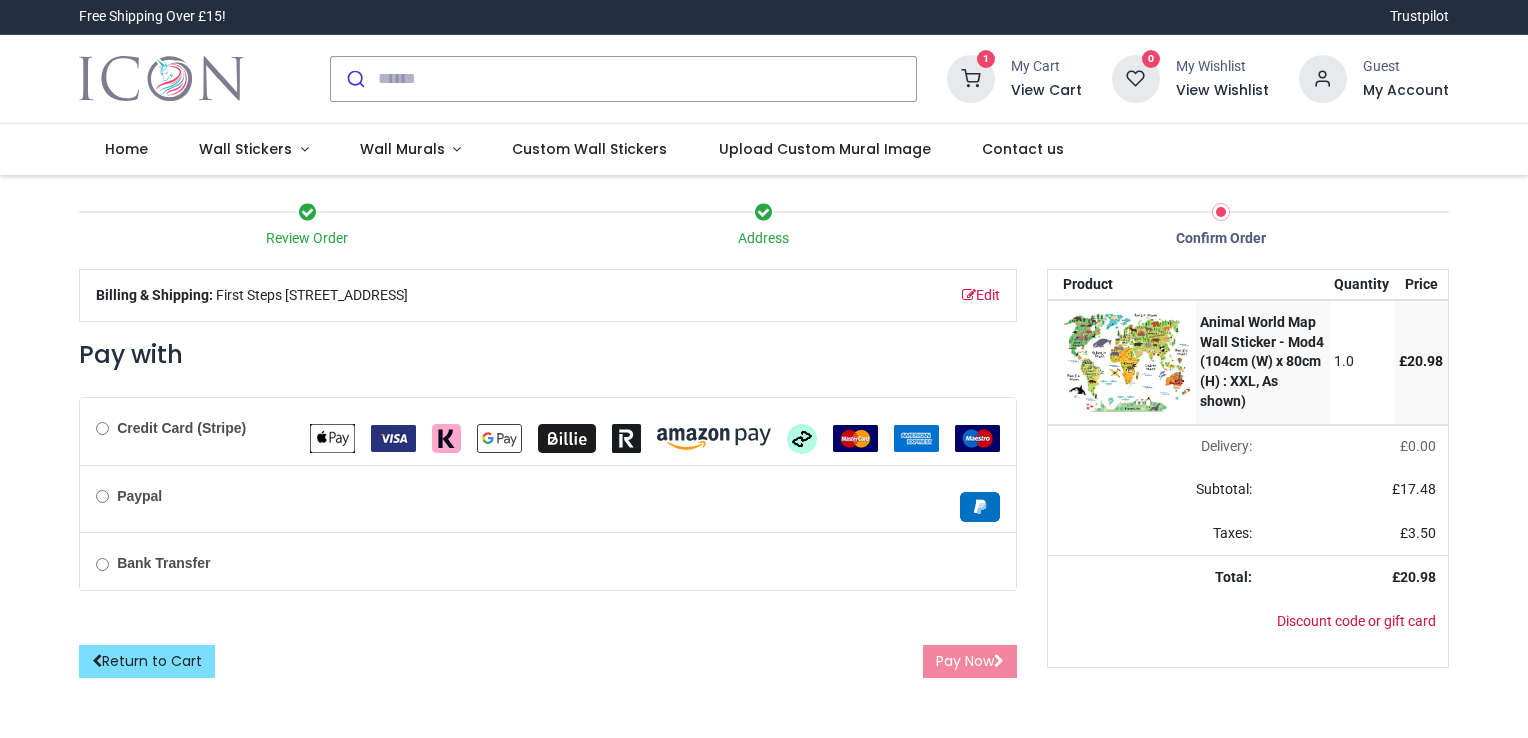 scroll, scrollTop: 0, scrollLeft: 0, axis: both 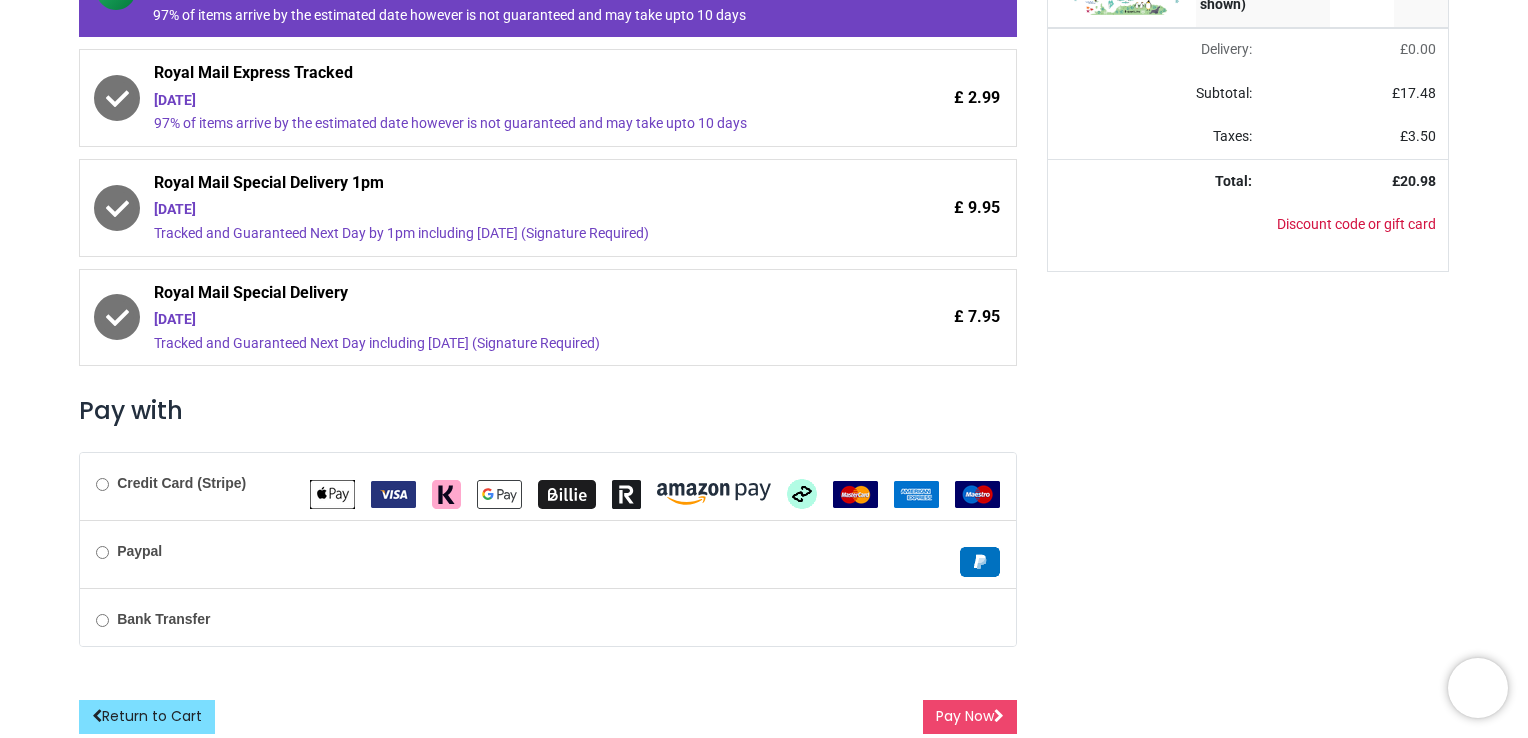 click on "Credit Card (Stripe)" at bounding box center (548, 486) 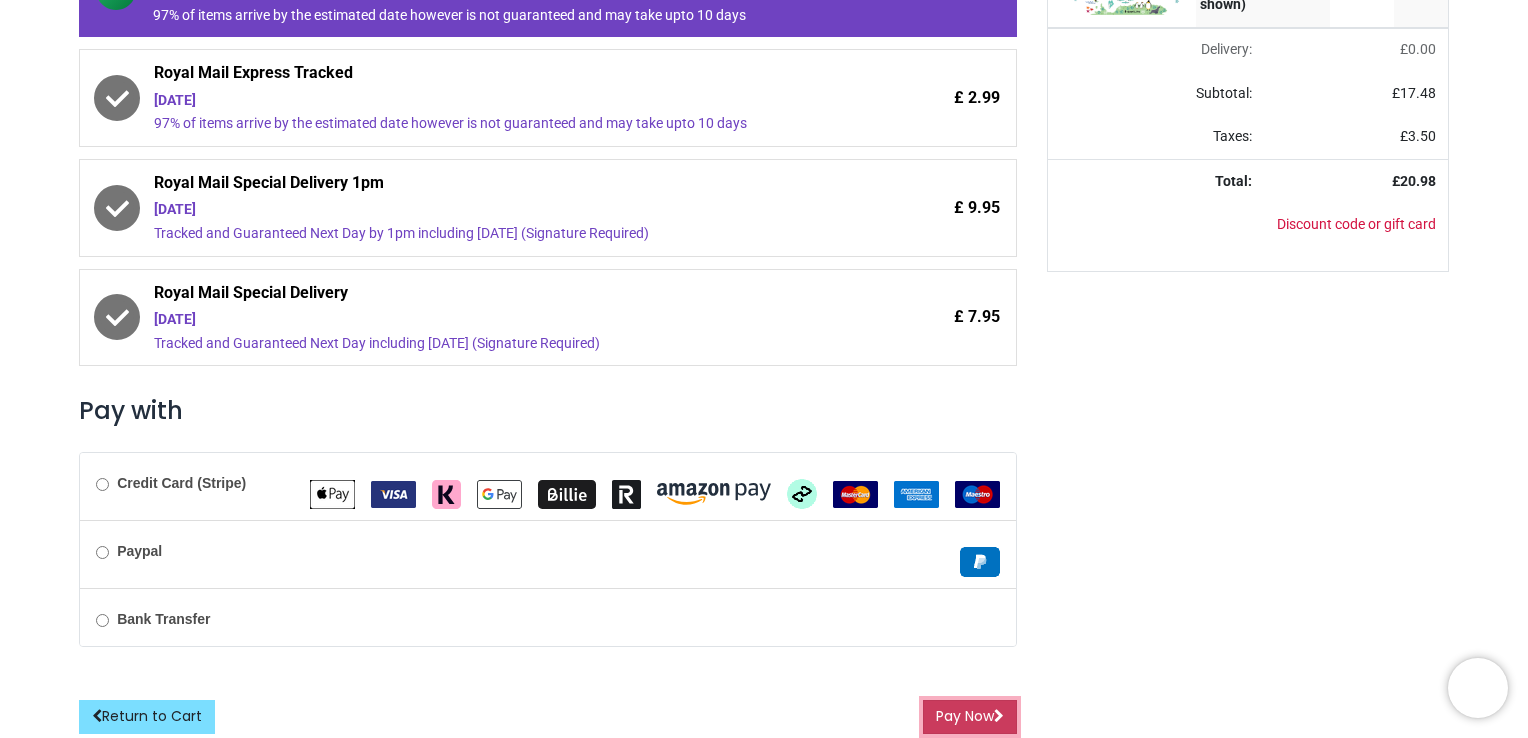 click at bounding box center [999, 716] 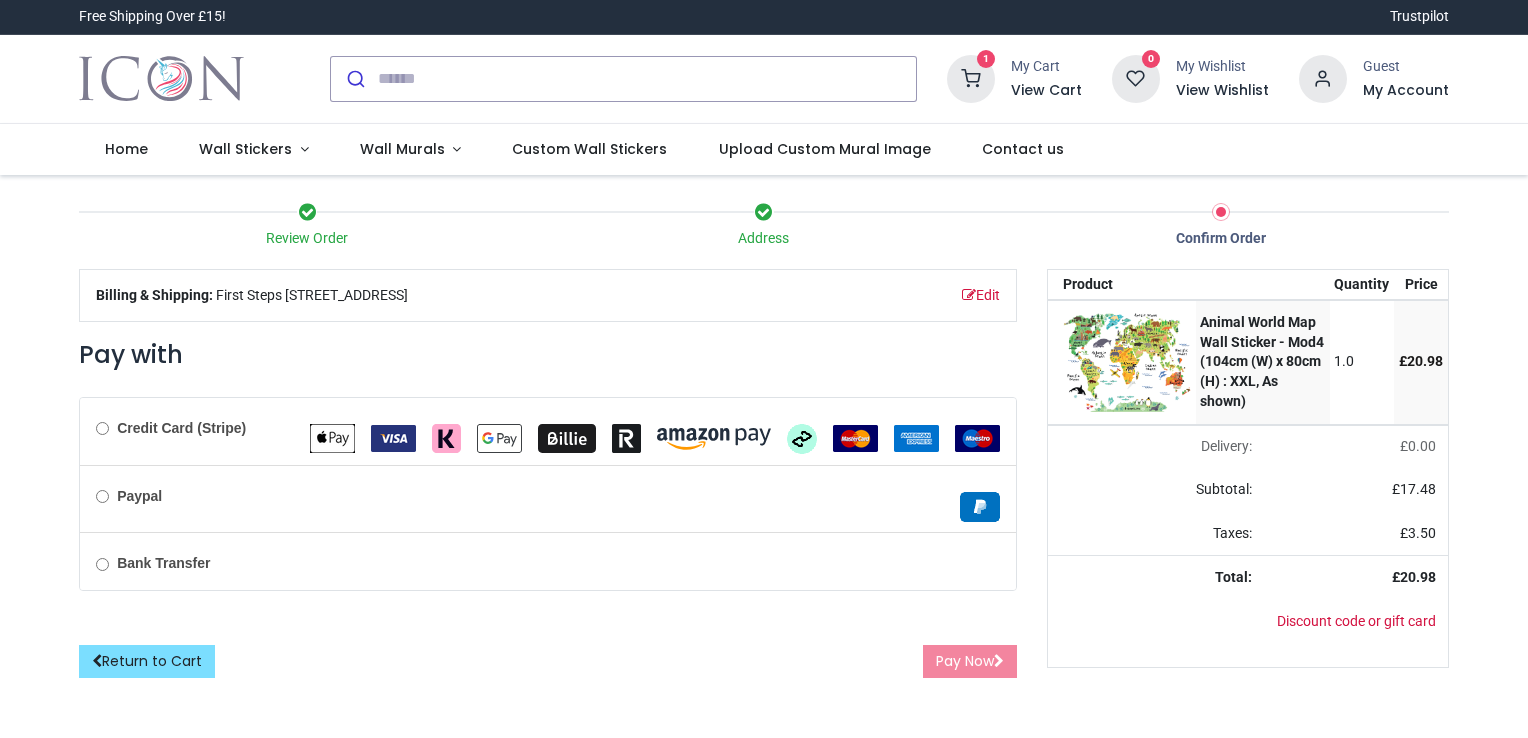 scroll, scrollTop: 0, scrollLeft: 0, axis: both 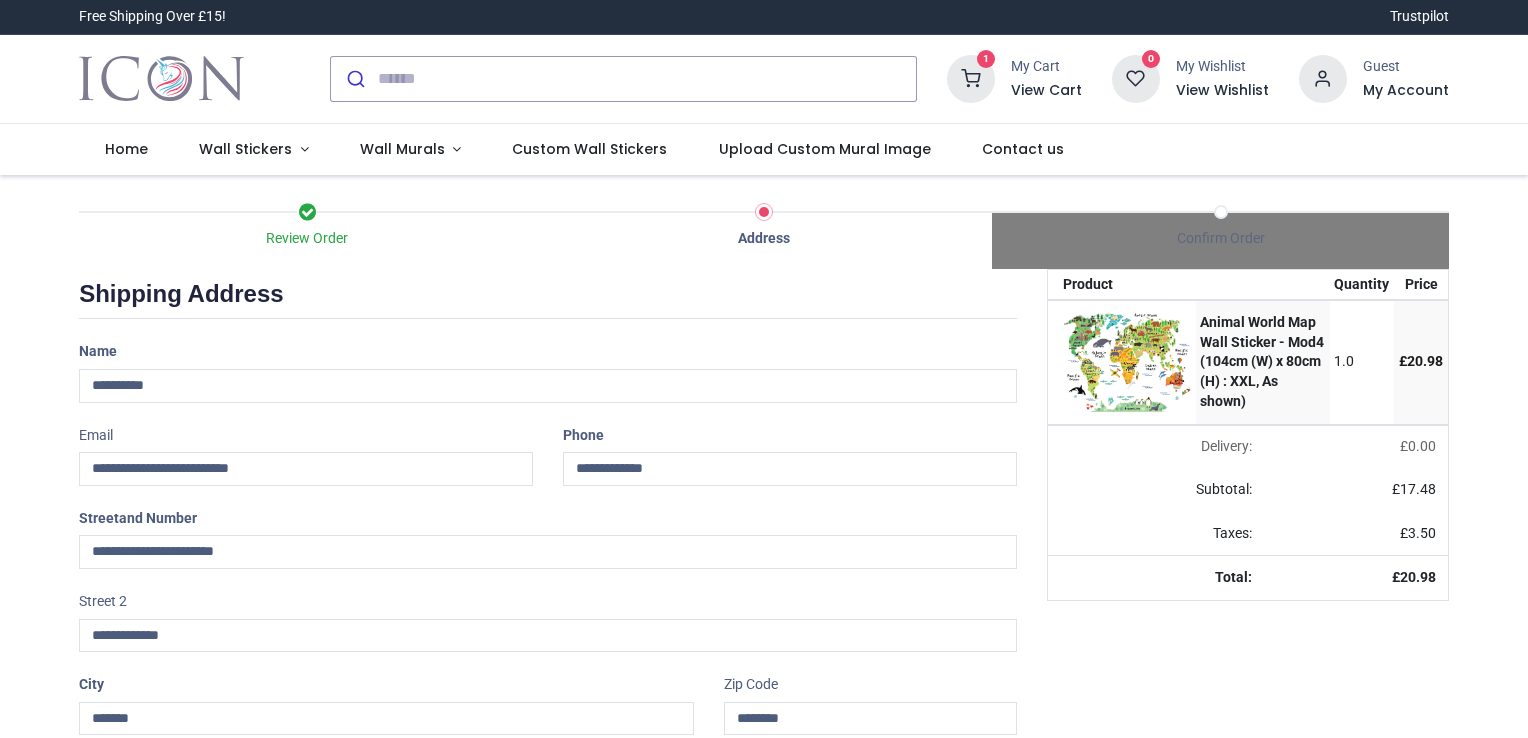 select on "***" 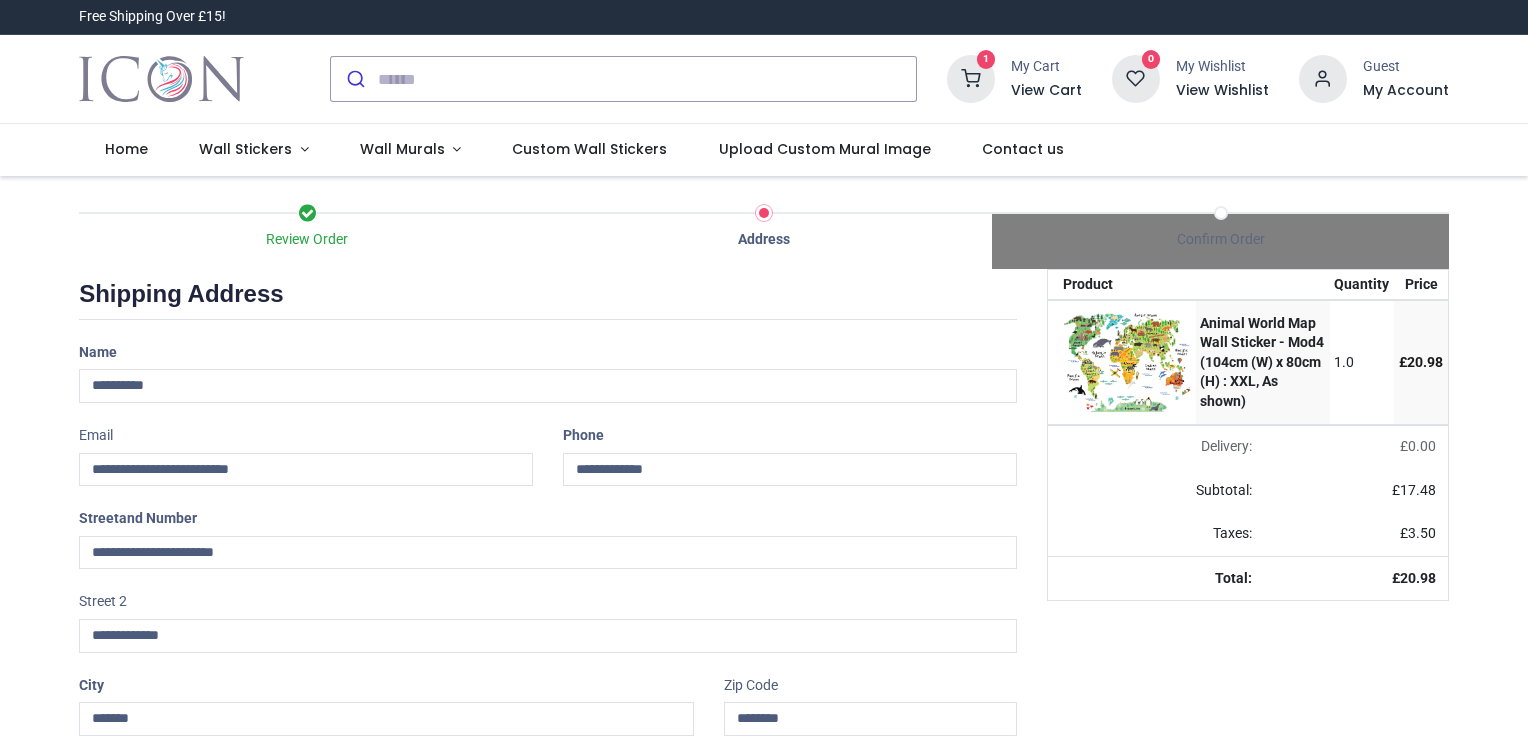 select on "***" 